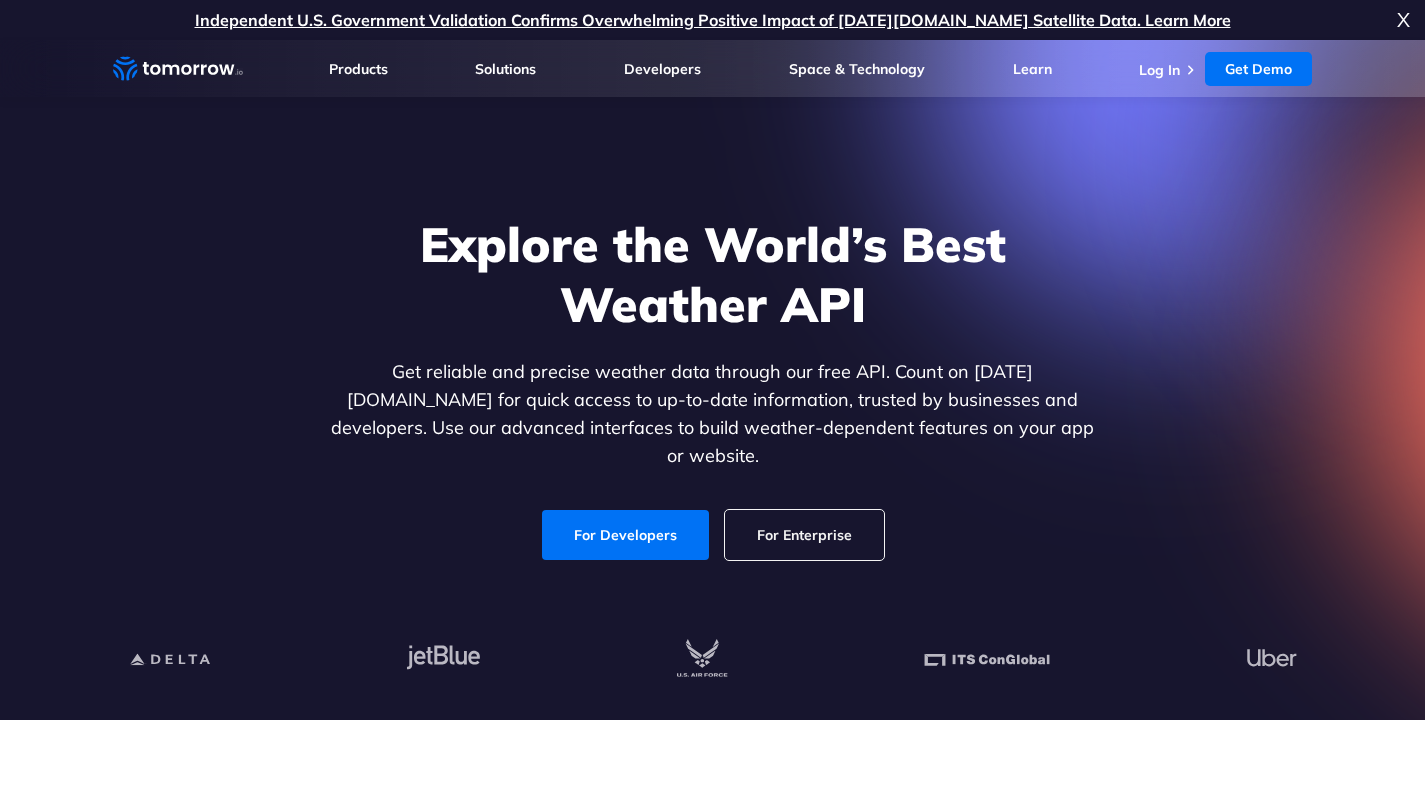 scroll, scrollTop: 0, scrollLeft: 0, axis: both 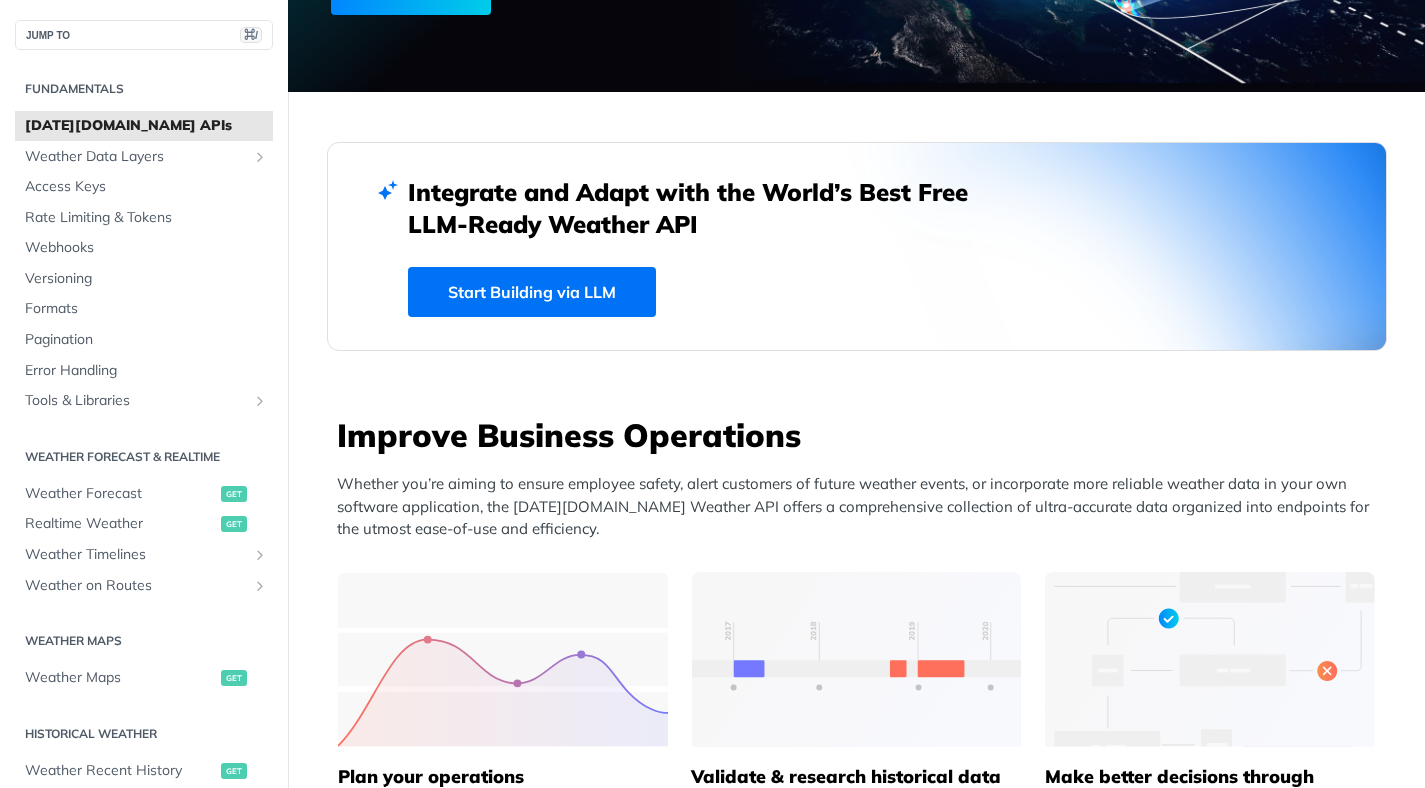 click on "Tomorrow.io APIs" at bounding box center (144, 126) 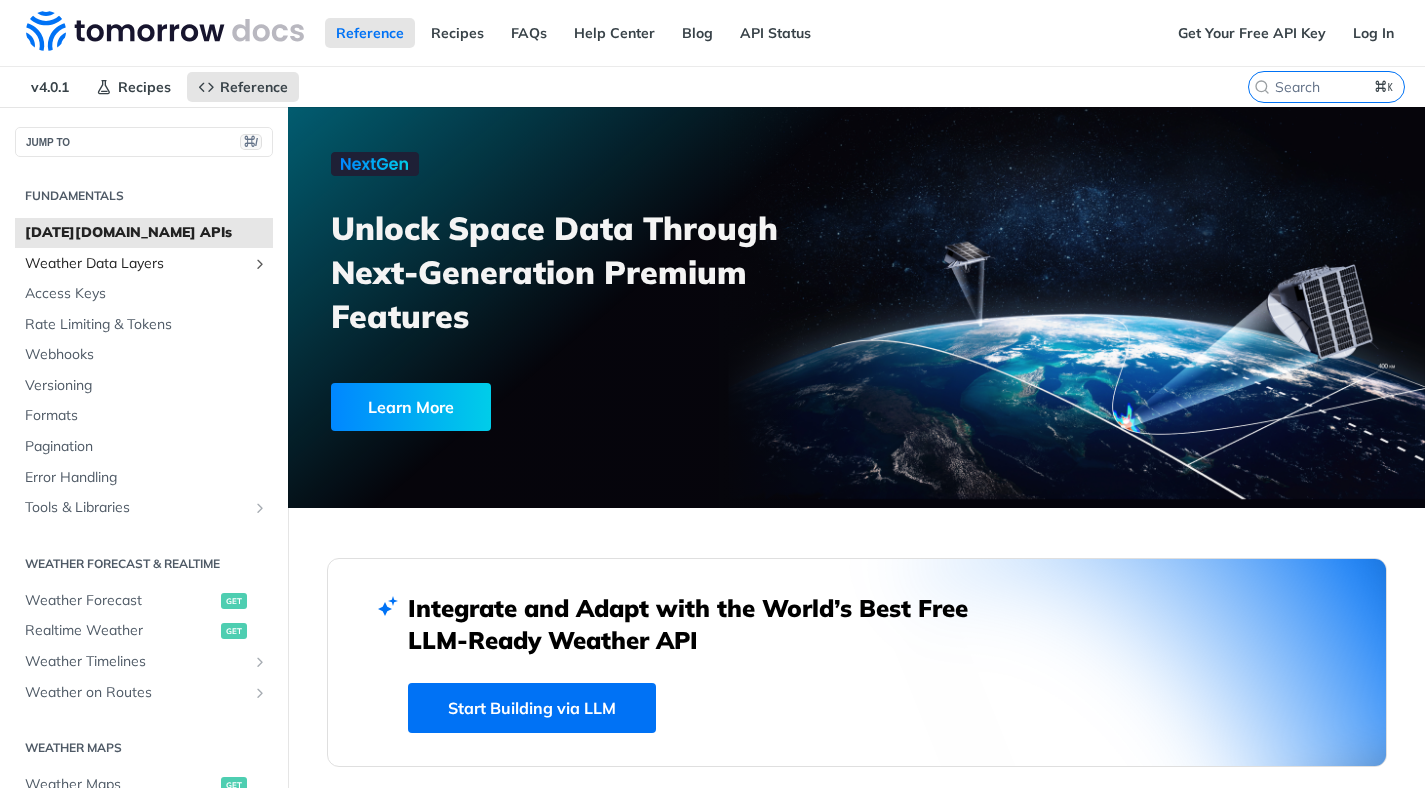 click on "Weather Data Layers" at bounding box center [136, 264] 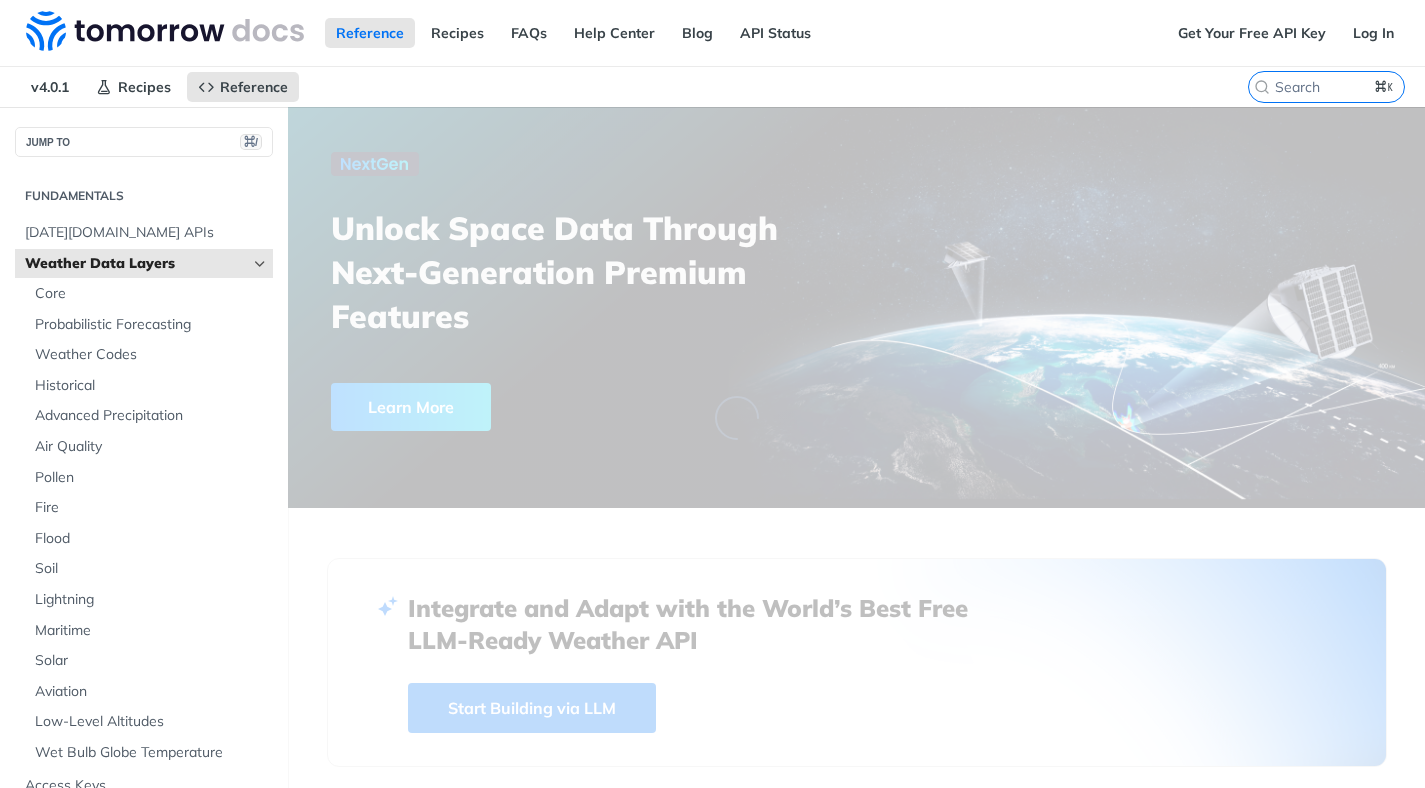 click at bounding box center (260, 264) 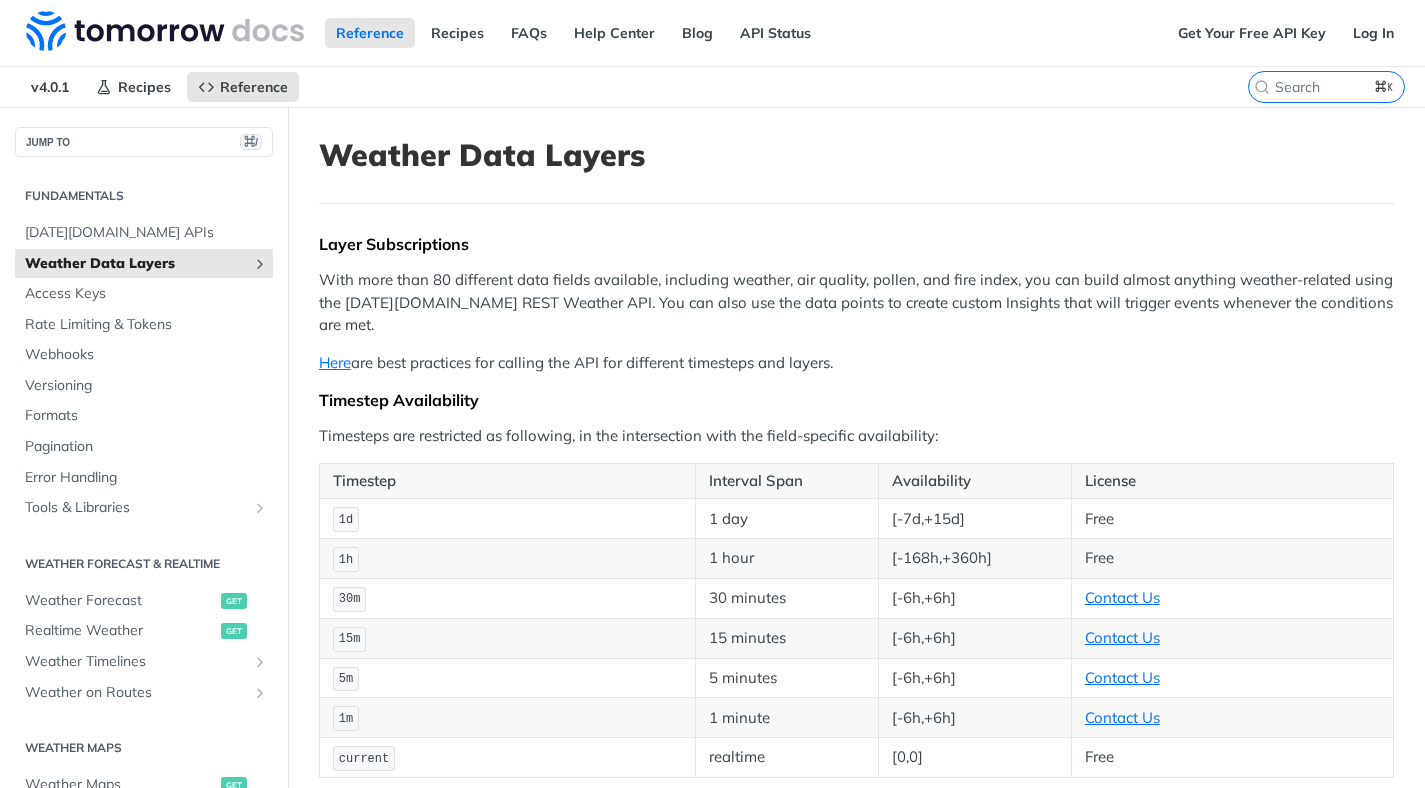 click on "Weather Data Layers" at bounding box center [144, 264] 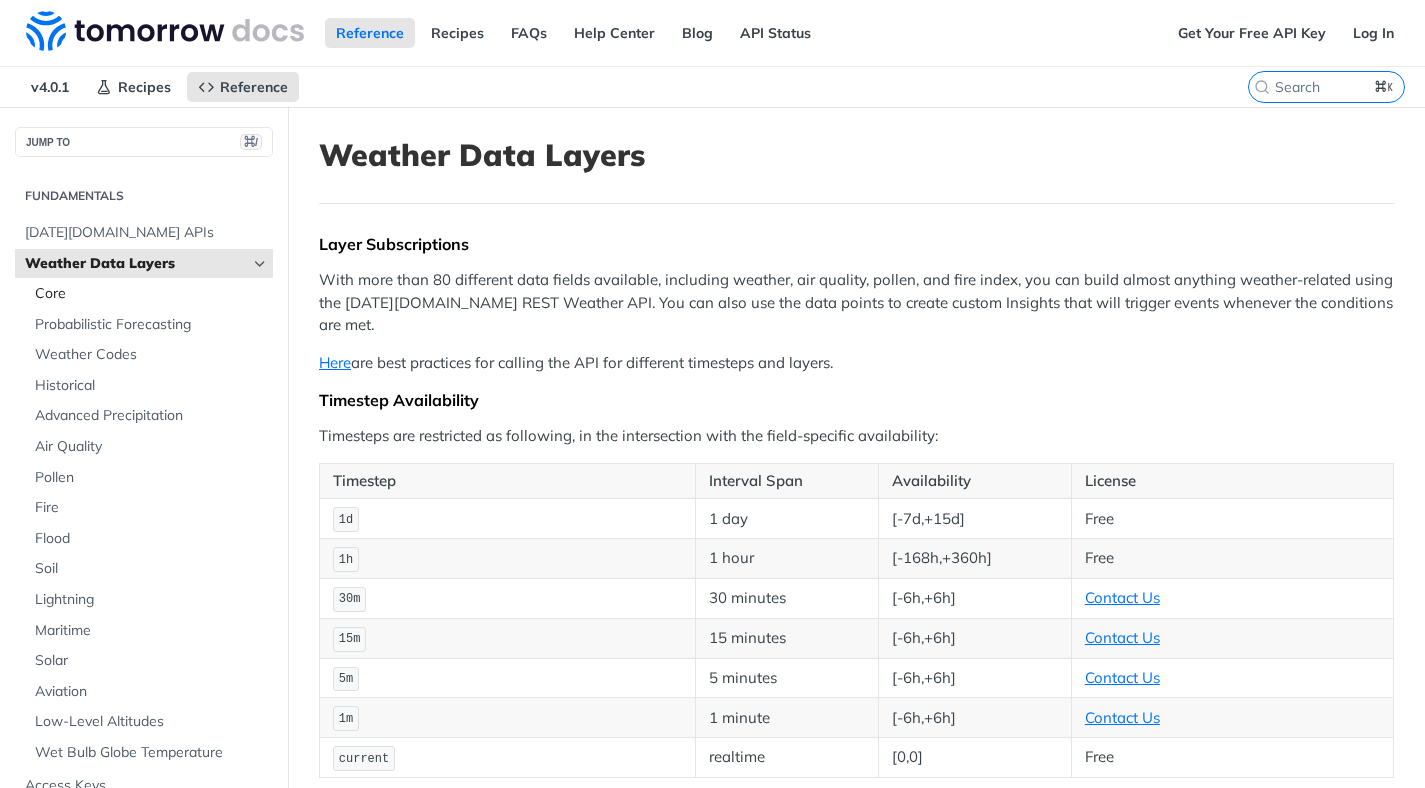 click on "Core" at bounding box center (151, 294) 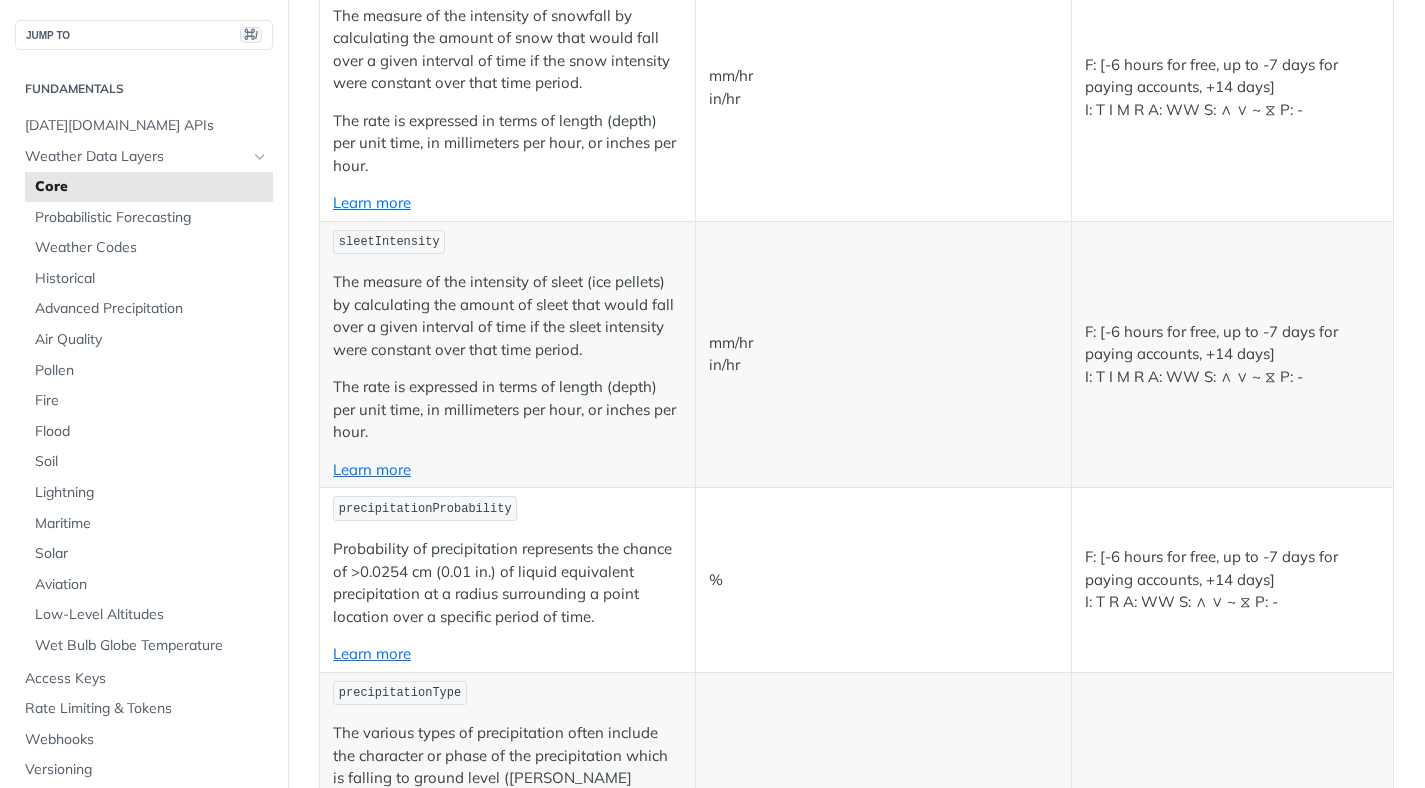 scroll, scrollTop: 2718, scrollLeft: 0, axis: vertical 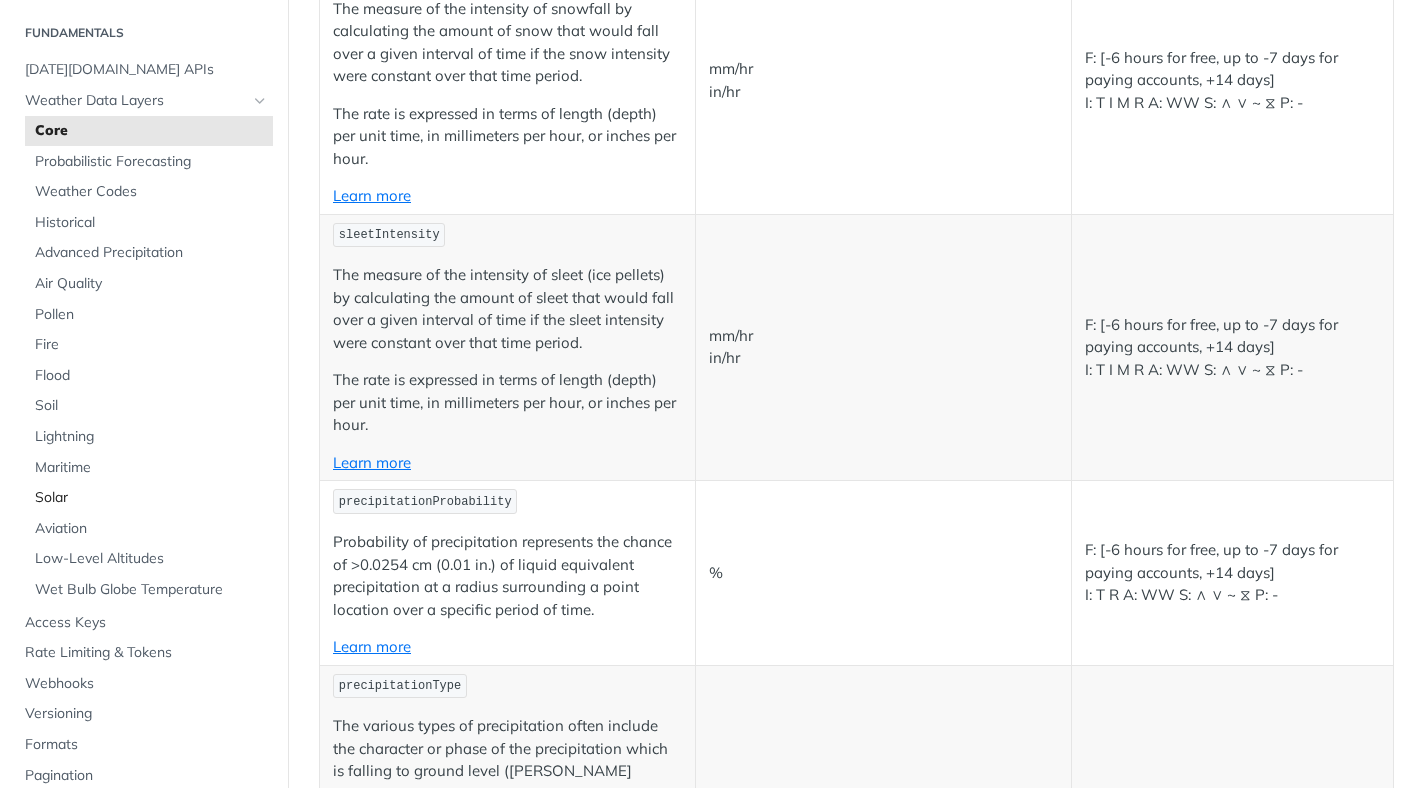 click on "Solar" at bounding box center [151, 498] 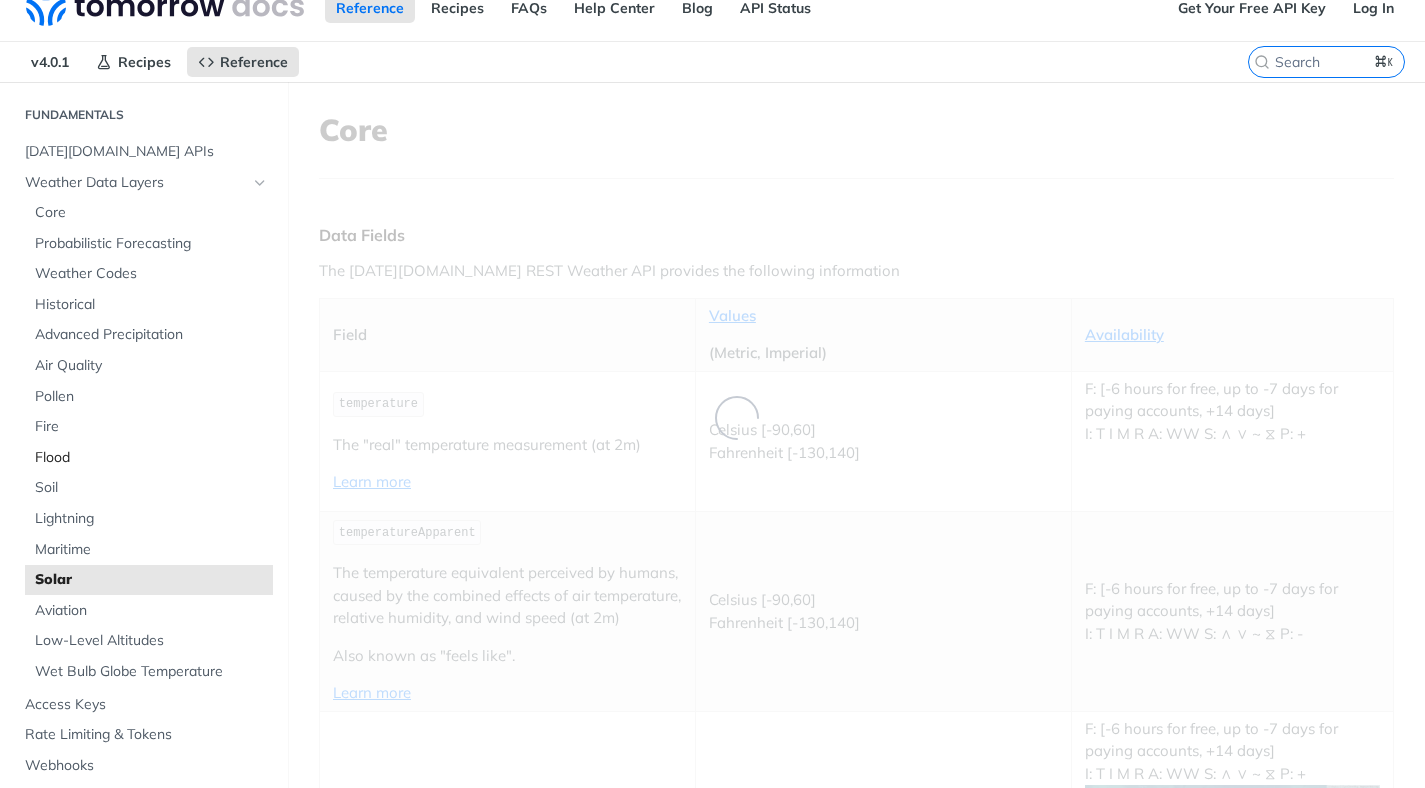 scroll, scrollTop: 0, scrollLeft: 0, axis: both 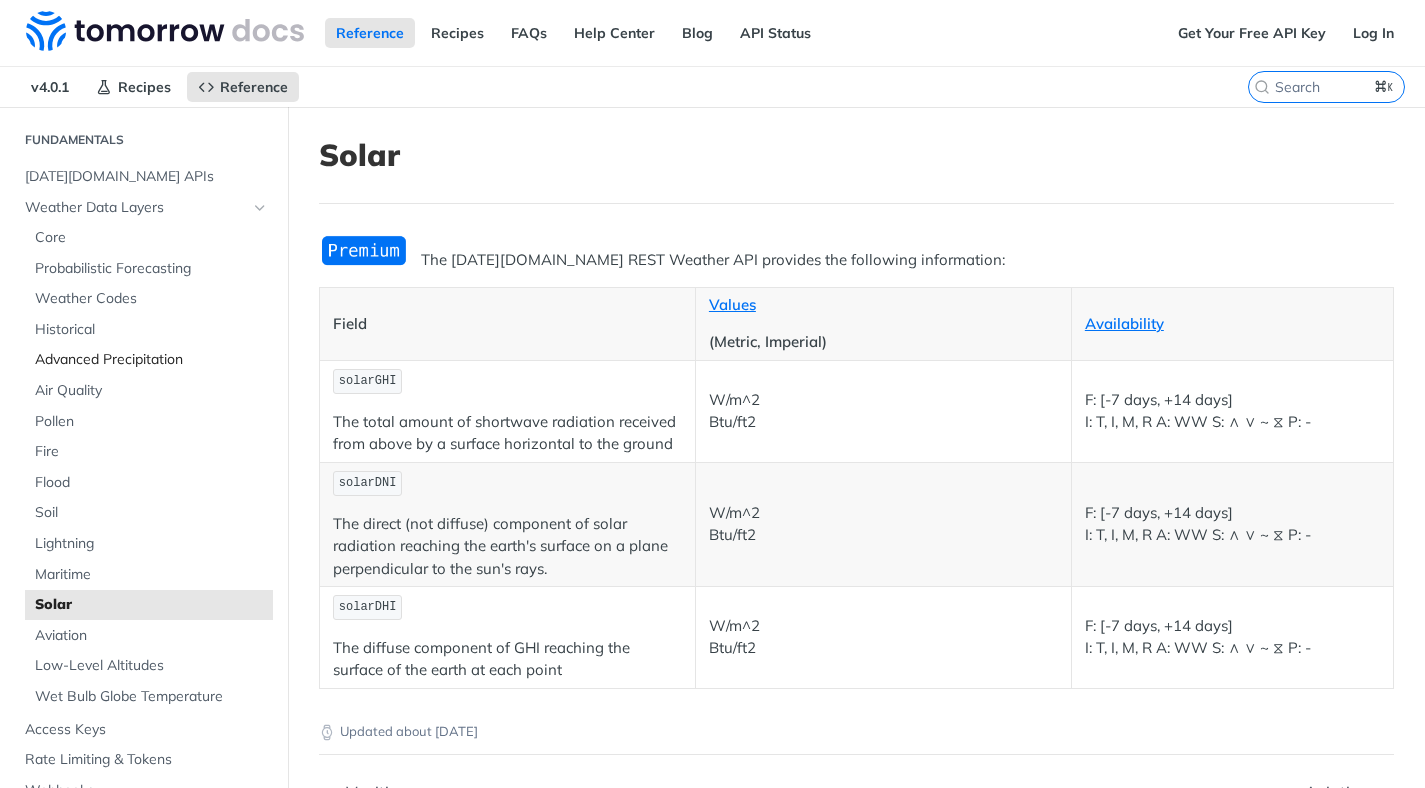 click on "Advanced Precipitation" at bounding box center [151, 360] 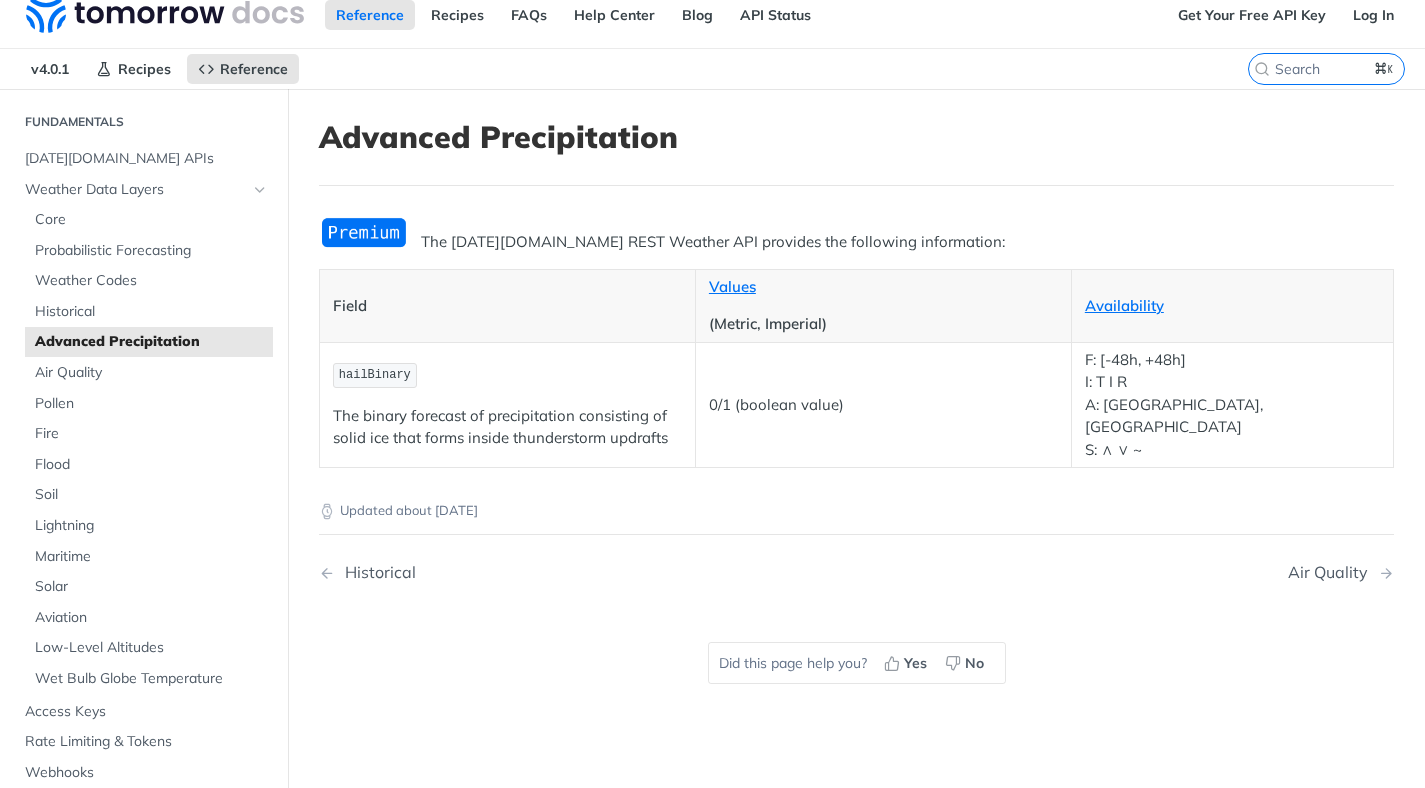 scroll, scrollTop: 0, scrollLeft: 0, axis: both 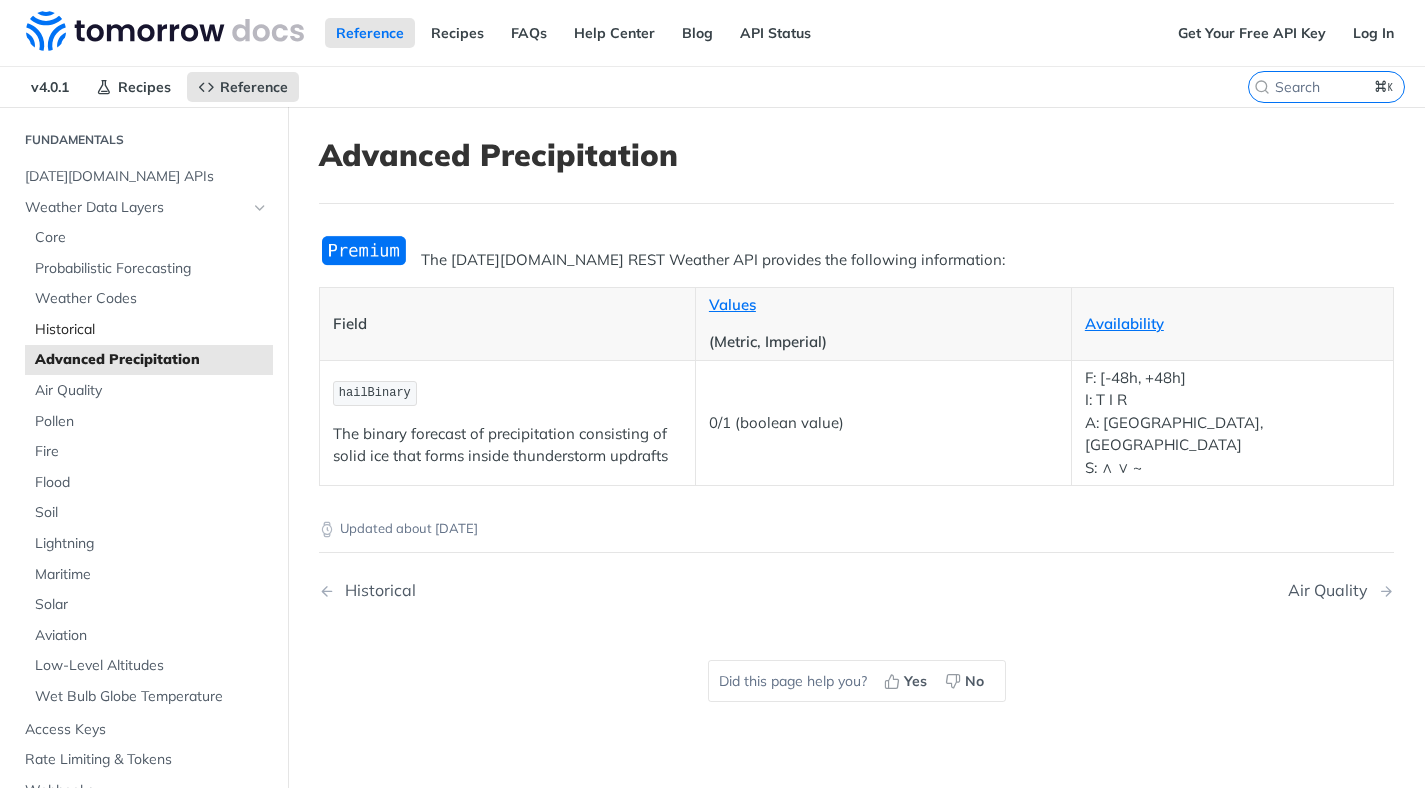 click on "Historical" at bounding box center (149, 330) 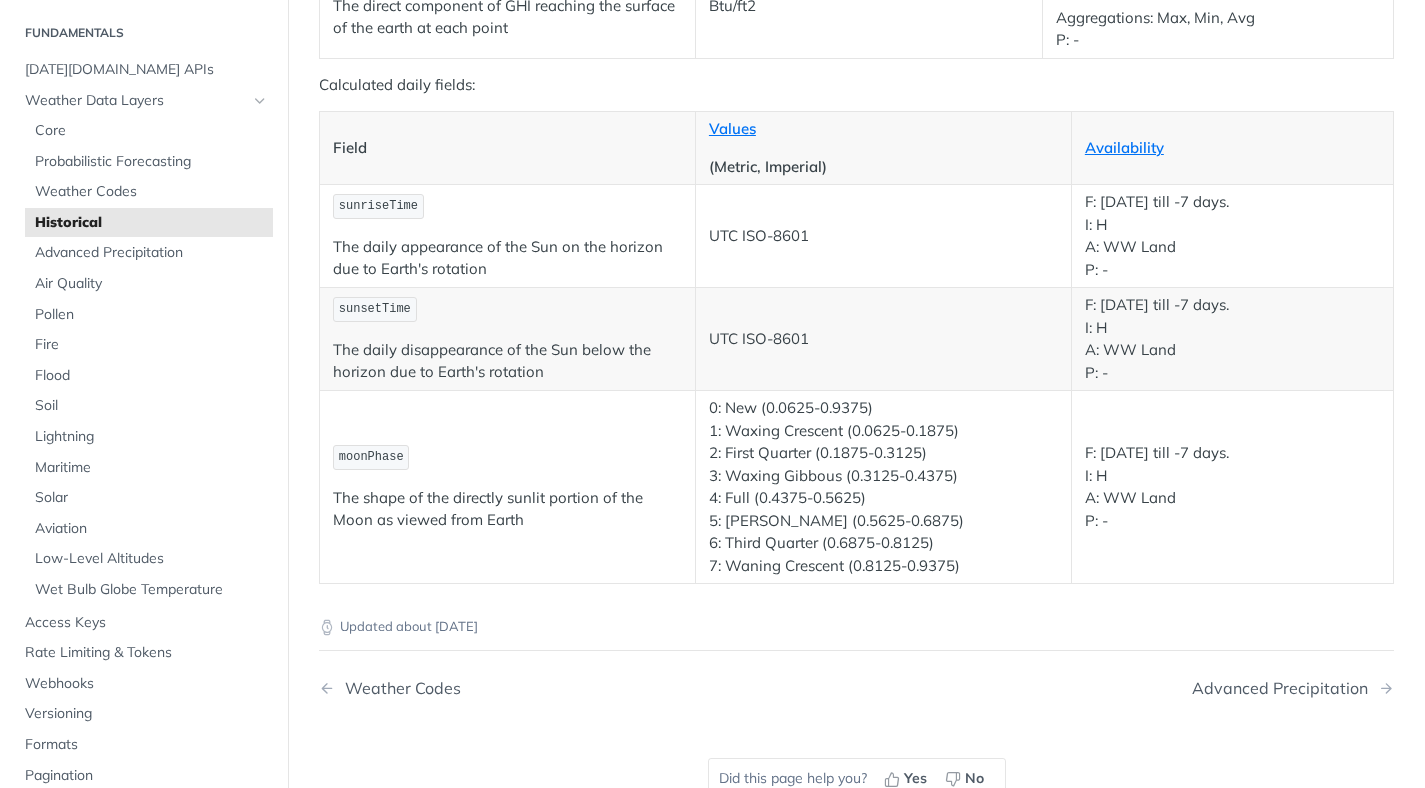 scroll, scrollTop: 3665, scrollLeft: 0, axis: vertical 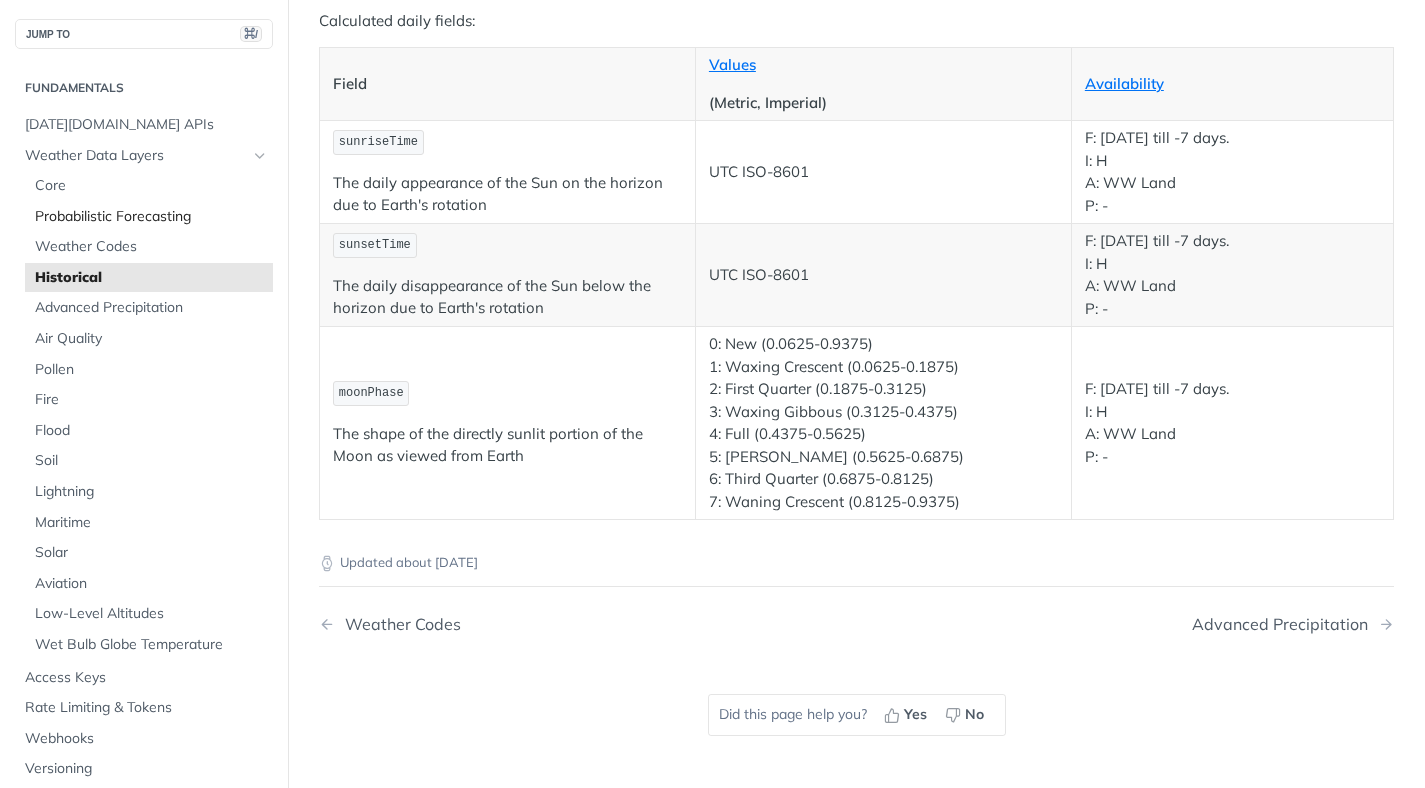 click on "Probabilistic Forecasting" at bounding box center [151, 217] 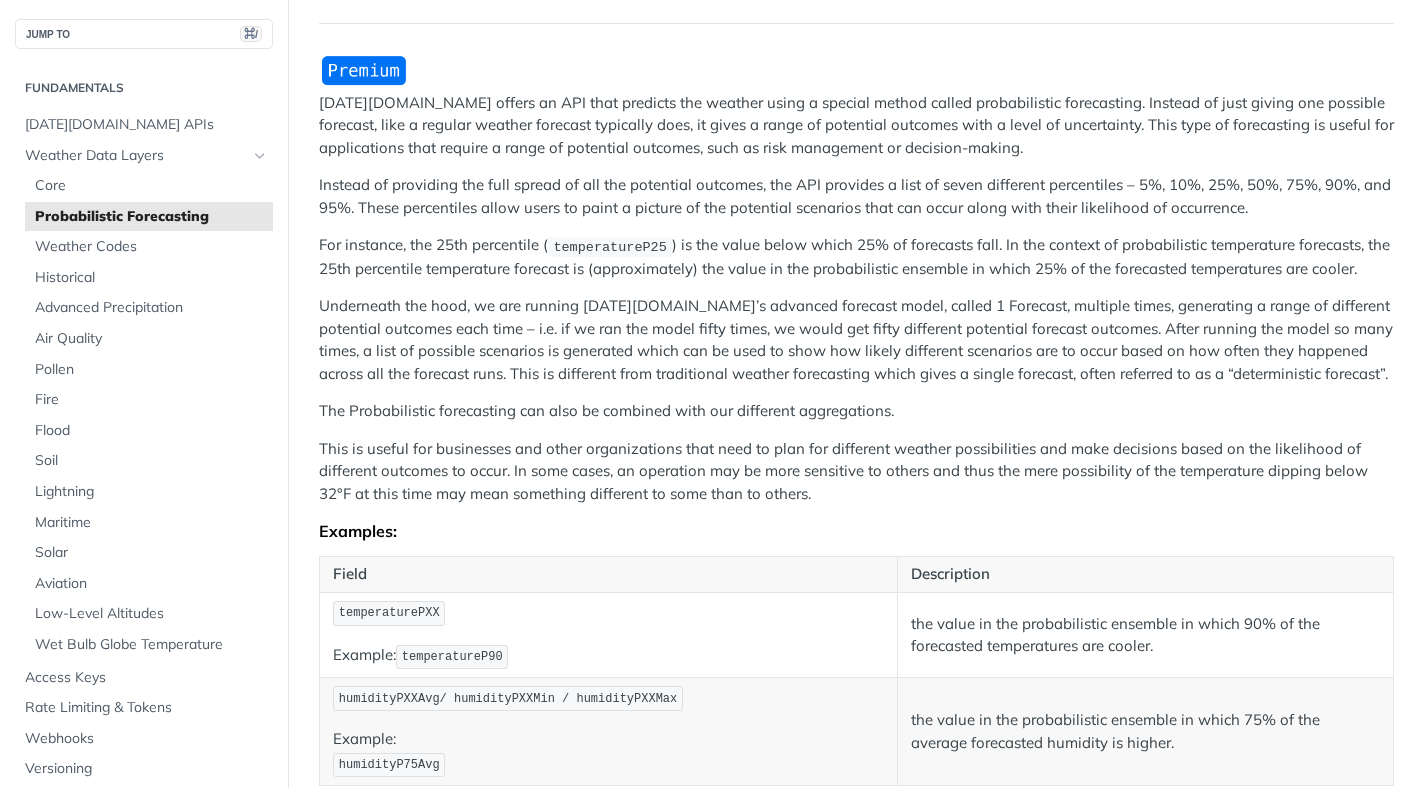 scroll, scrollTop: 149, scrollLeft: 0, axis: vertical 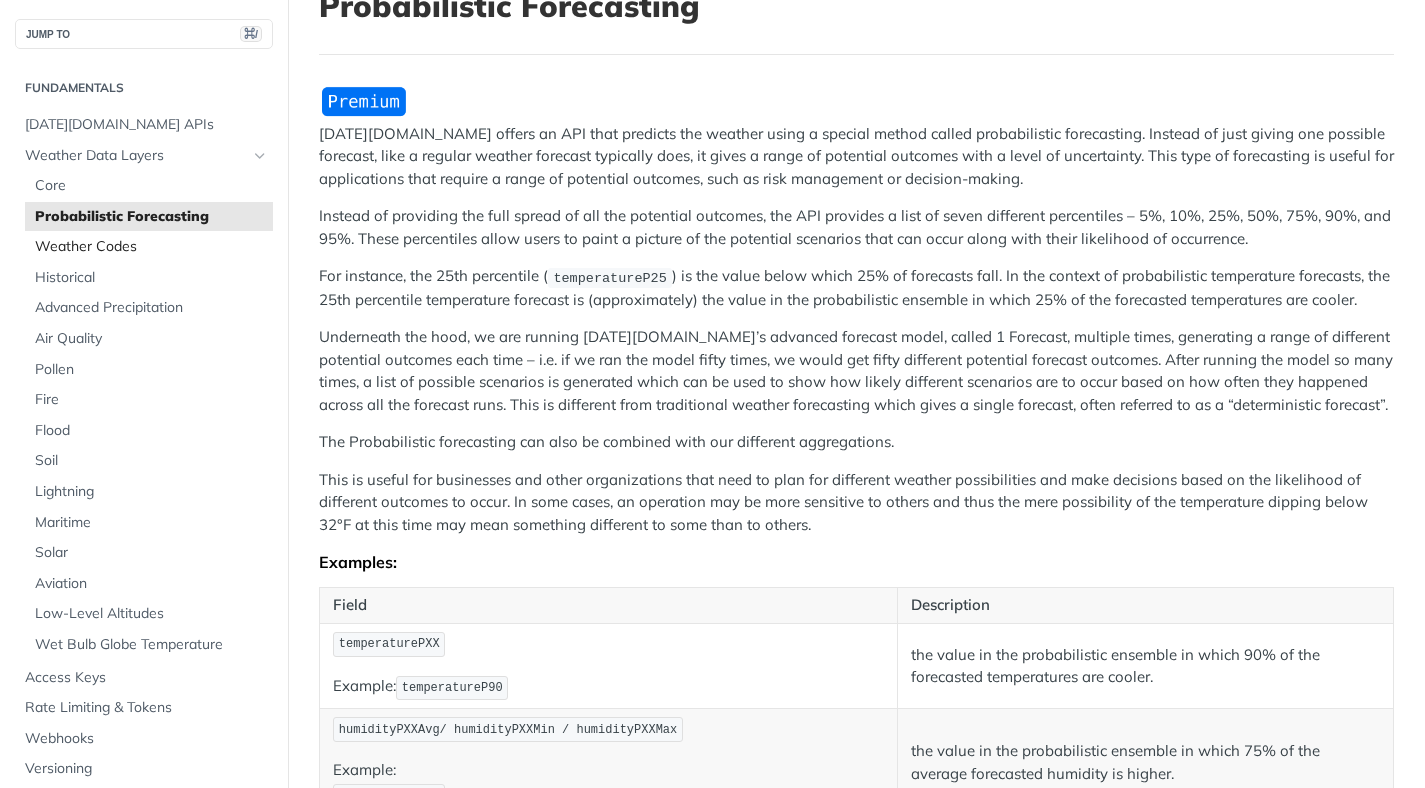 click on "Weather Codes" at bounding box center (151, 247) 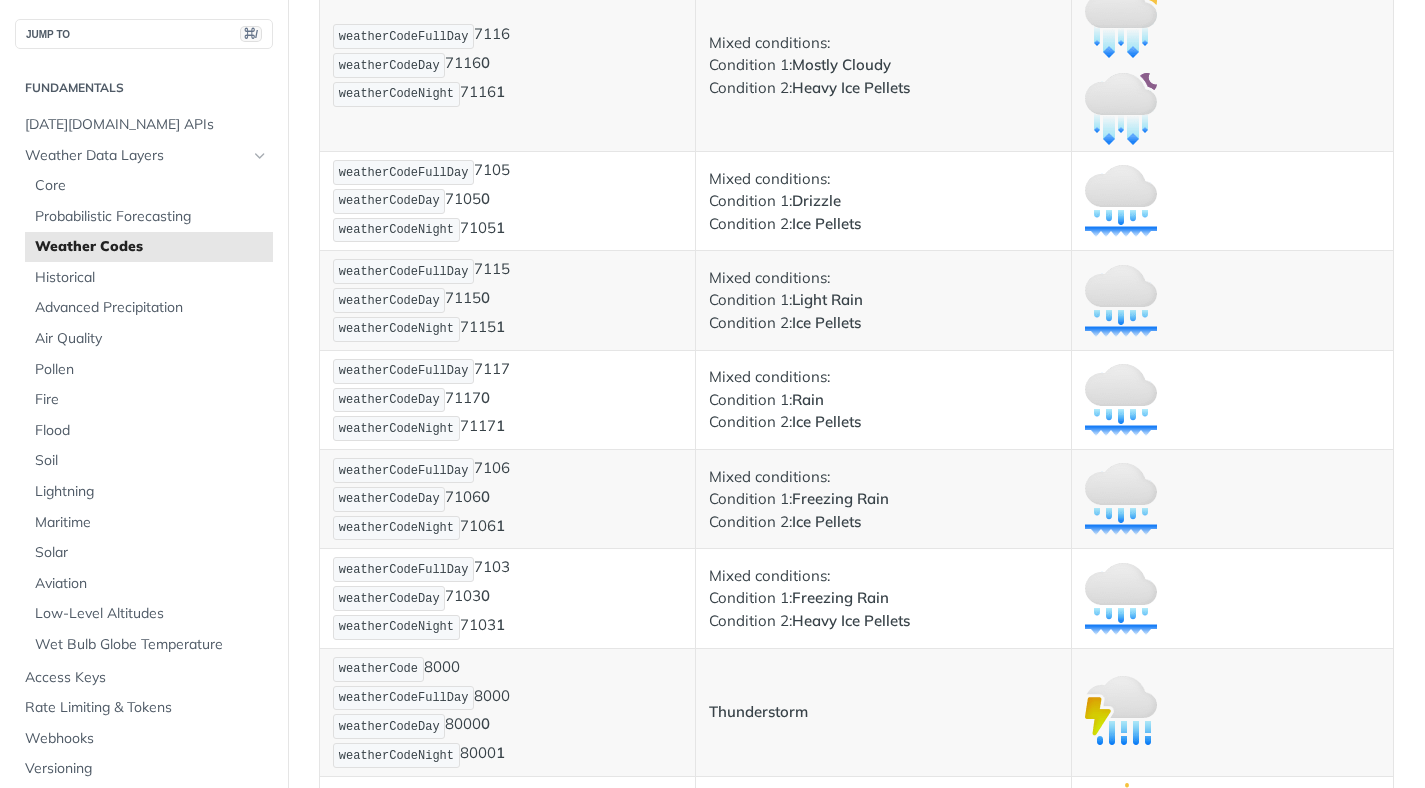 scroll, scrollTop: 9108, scrollLeft: 0, axis: vertical 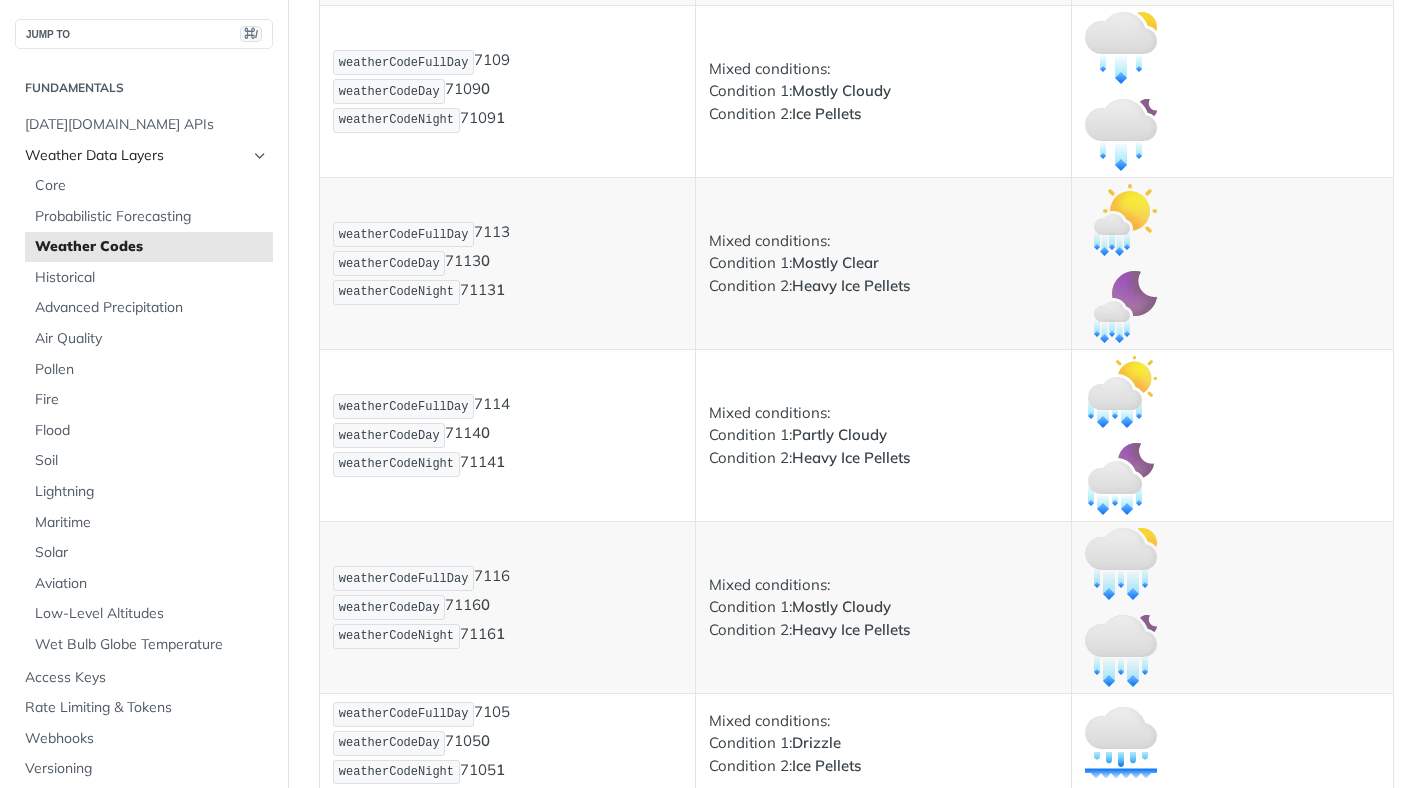 click on "Weather Data Layers" at bounding box center (136, 156) 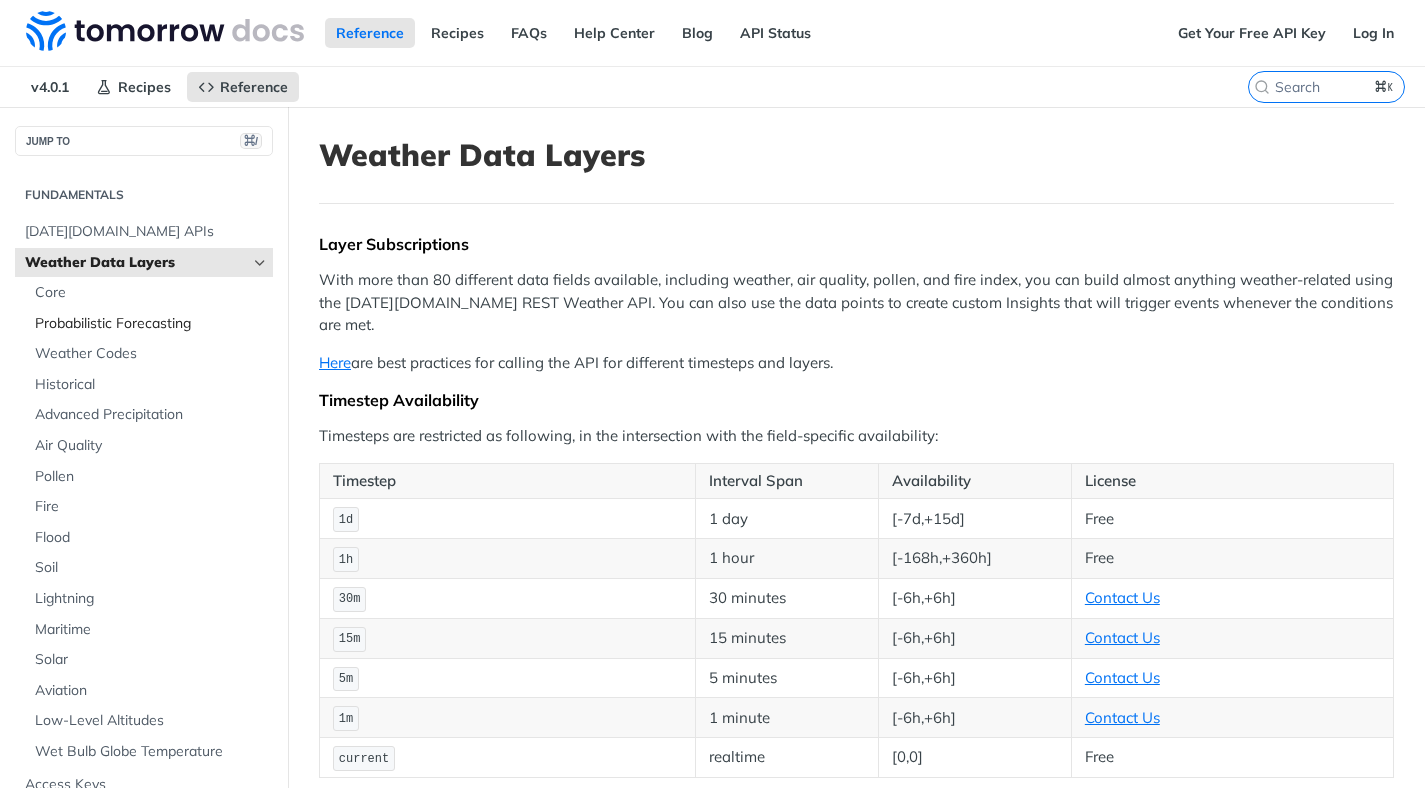 scroll, scrollTop: 47, scrollLeft: 0, axis: vertical 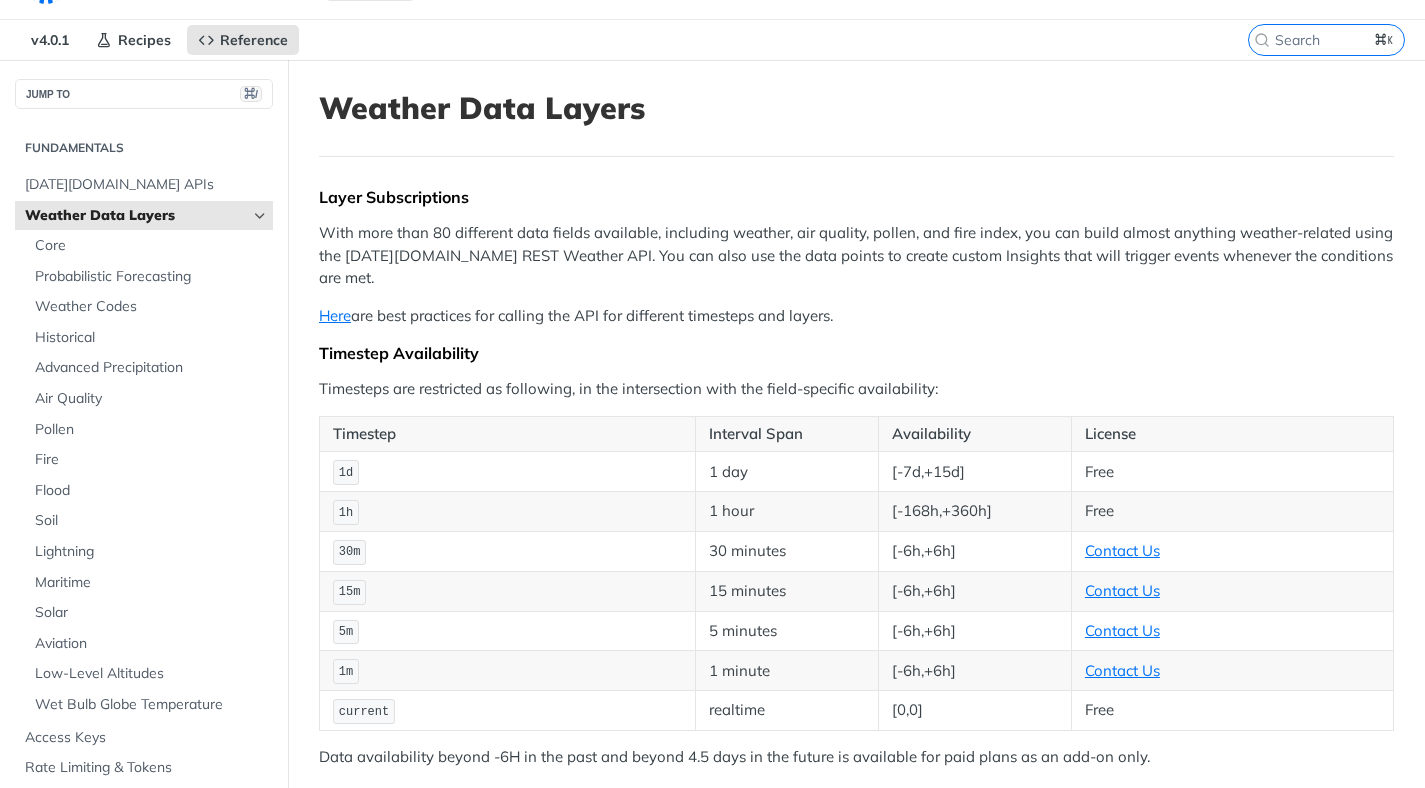 click at bounding box center (260, 216) 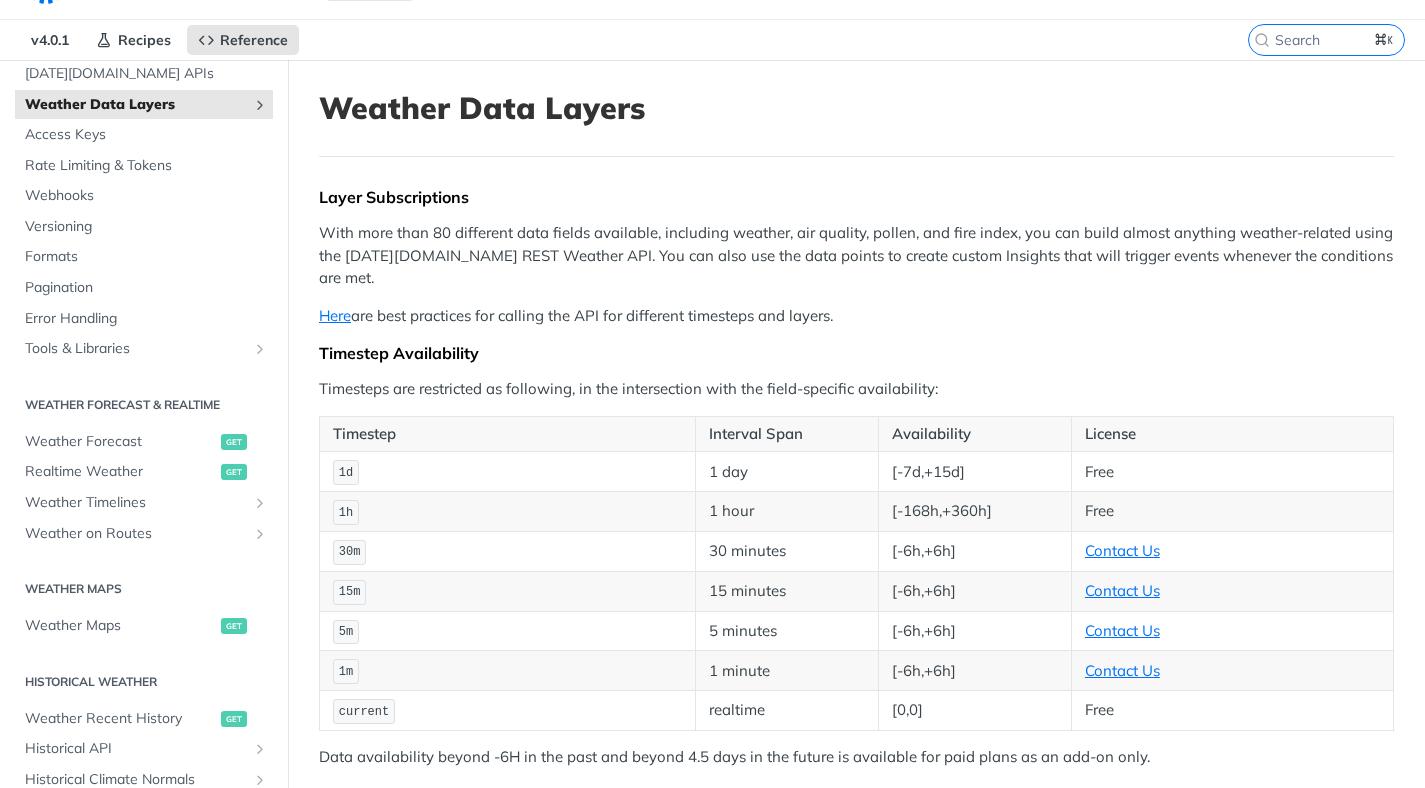 scroll, scrollTop: 113, scrollLeft: 0, axis: vertical 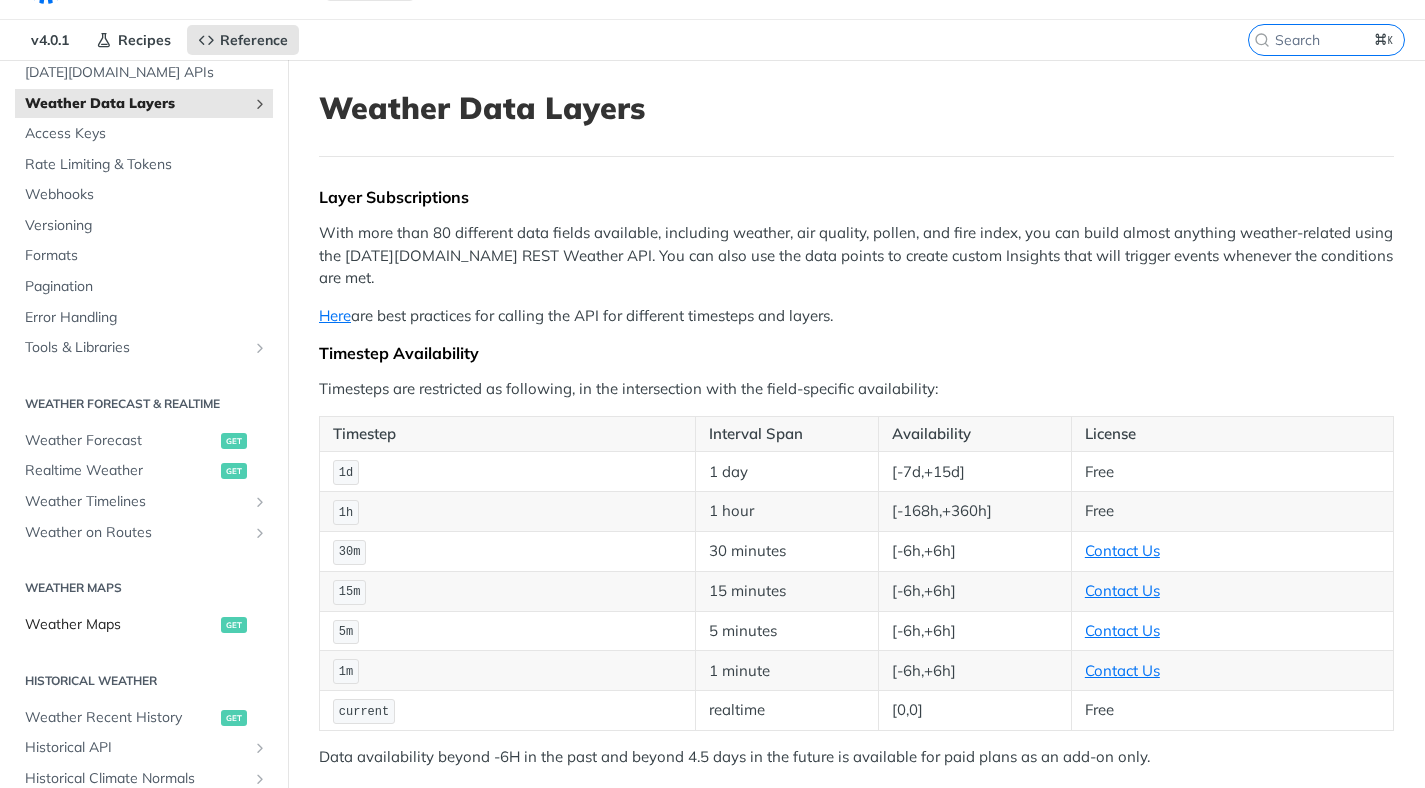 click on "Weather Maps" at bounding box center [120, 625] 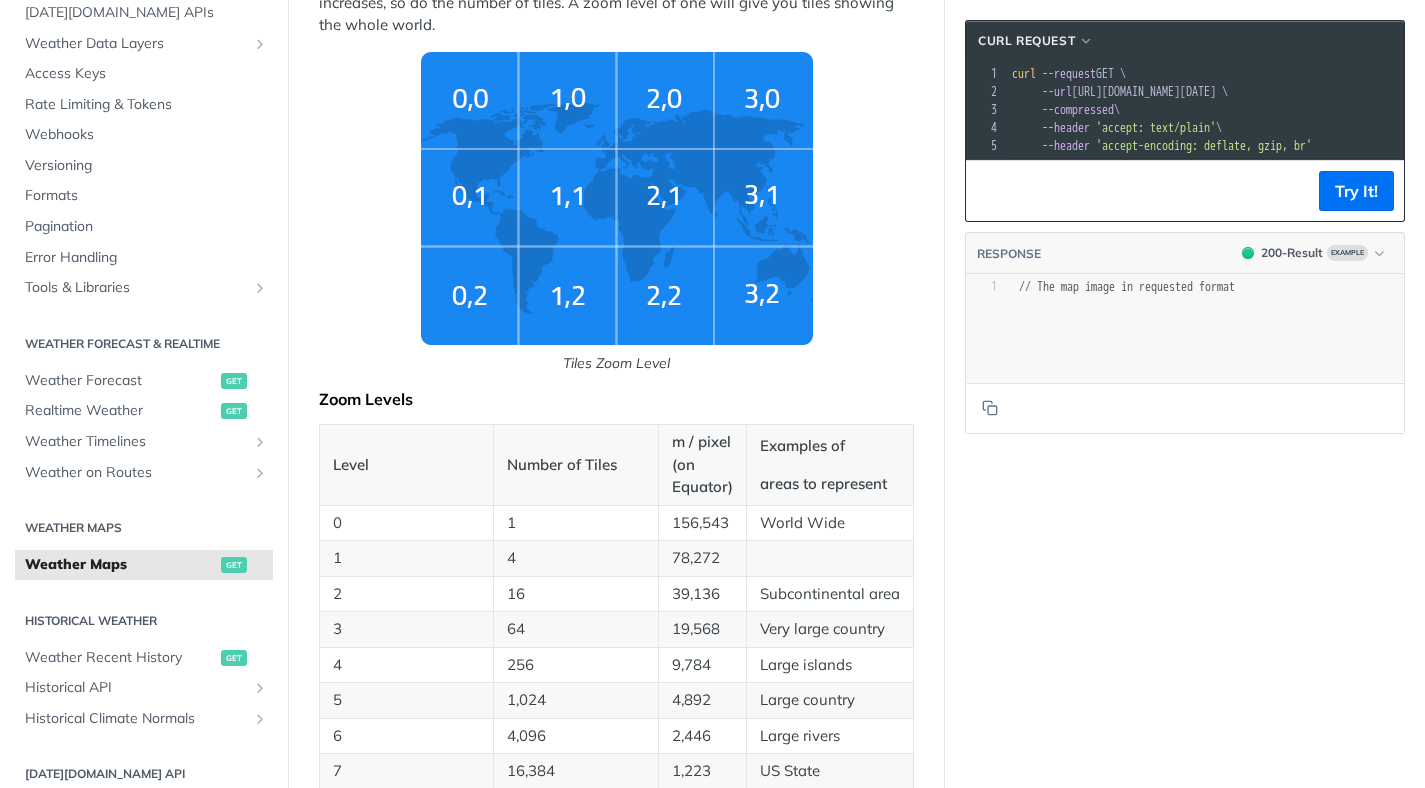scroll, scrollTop: 674, scrollLeft: 0, axis: vertical 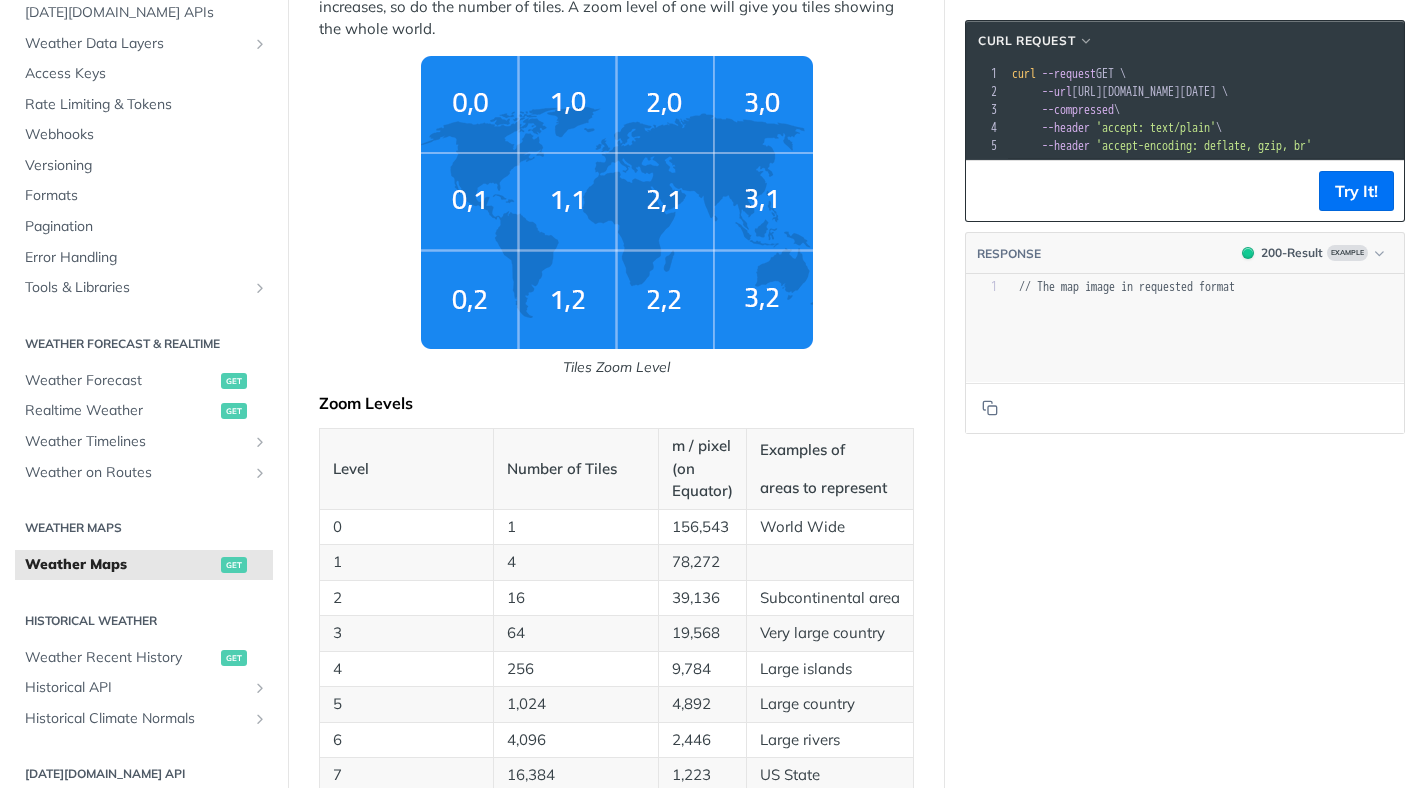 click at bounding box center [617, 202] 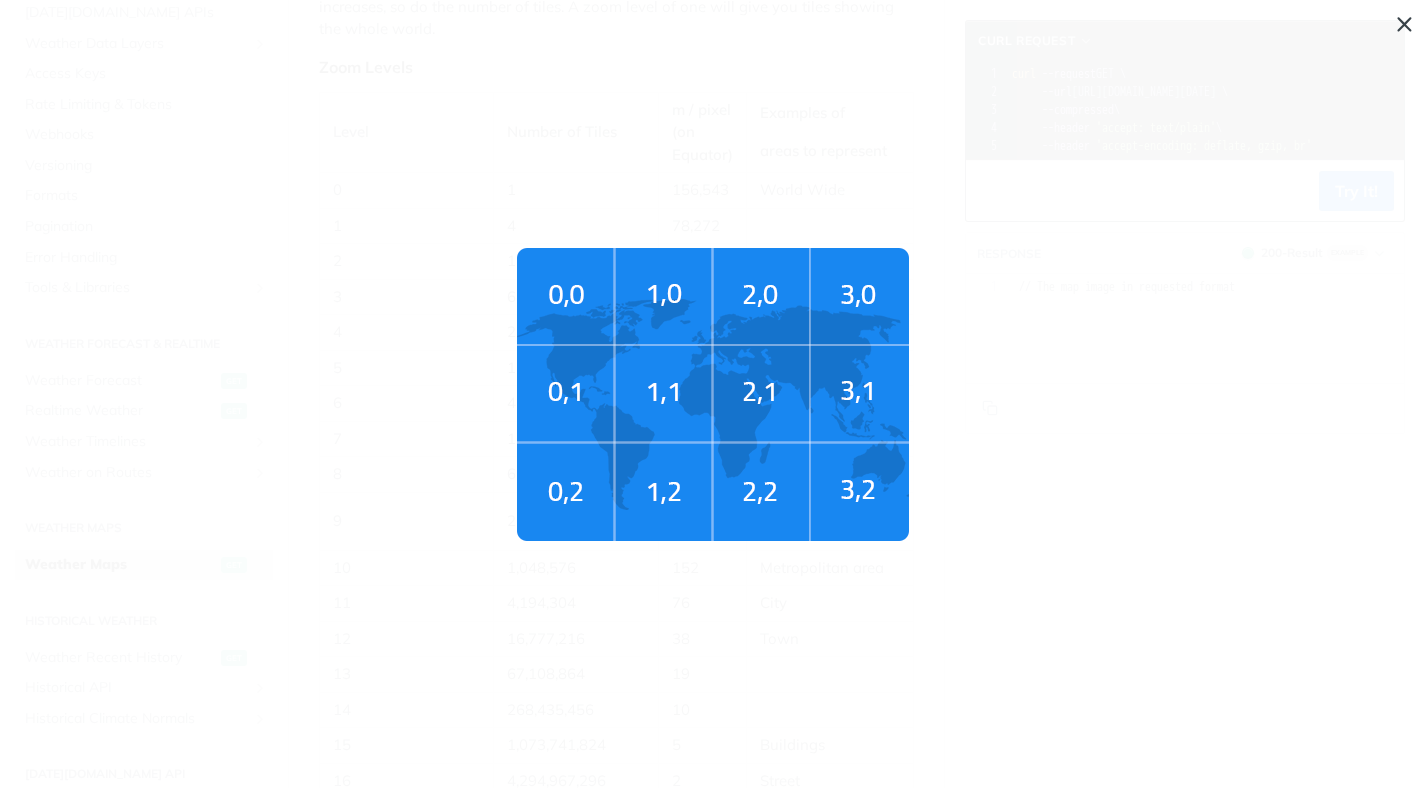click at bounding box center [713, 394] 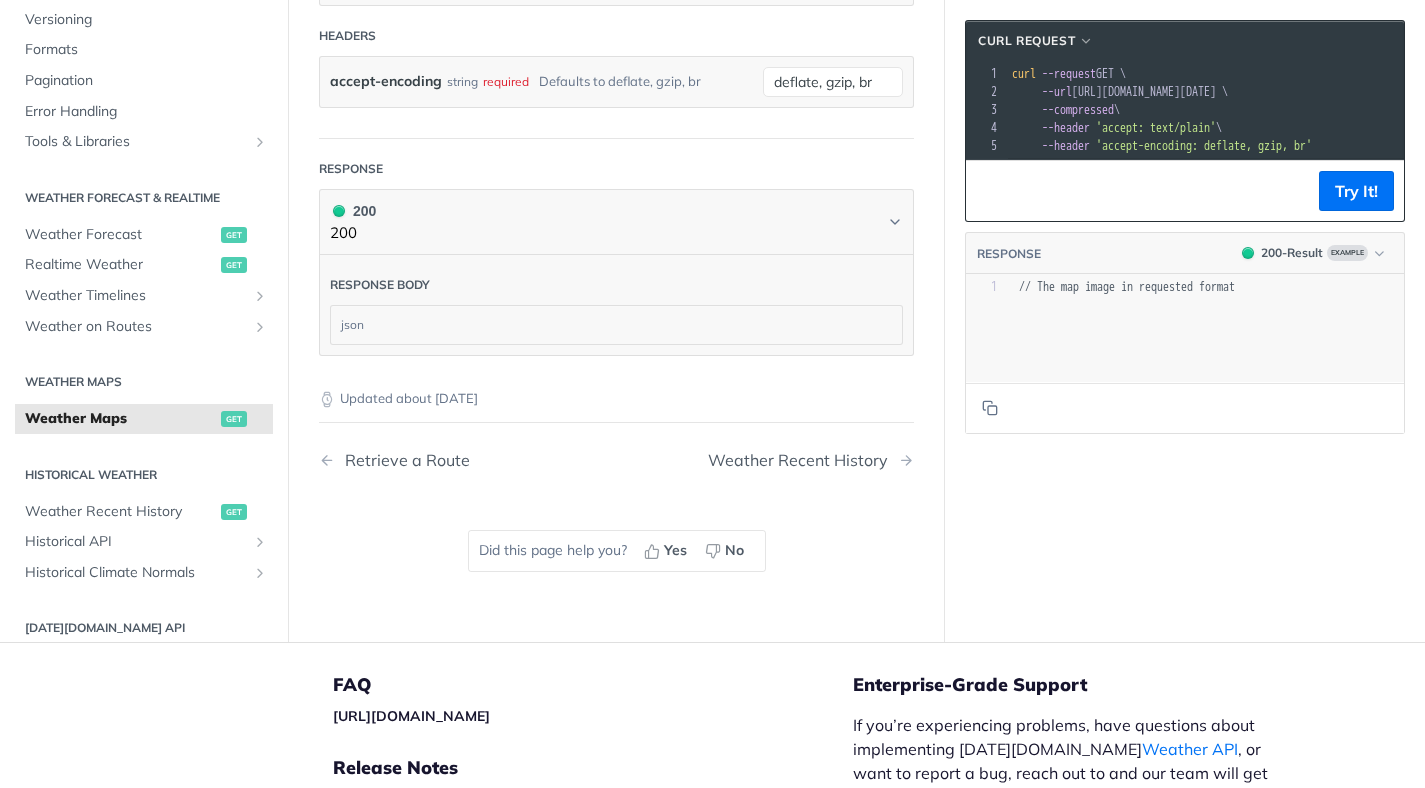 scroll, scrollTop: 2696, scrollLeft: 0, axis: vertical 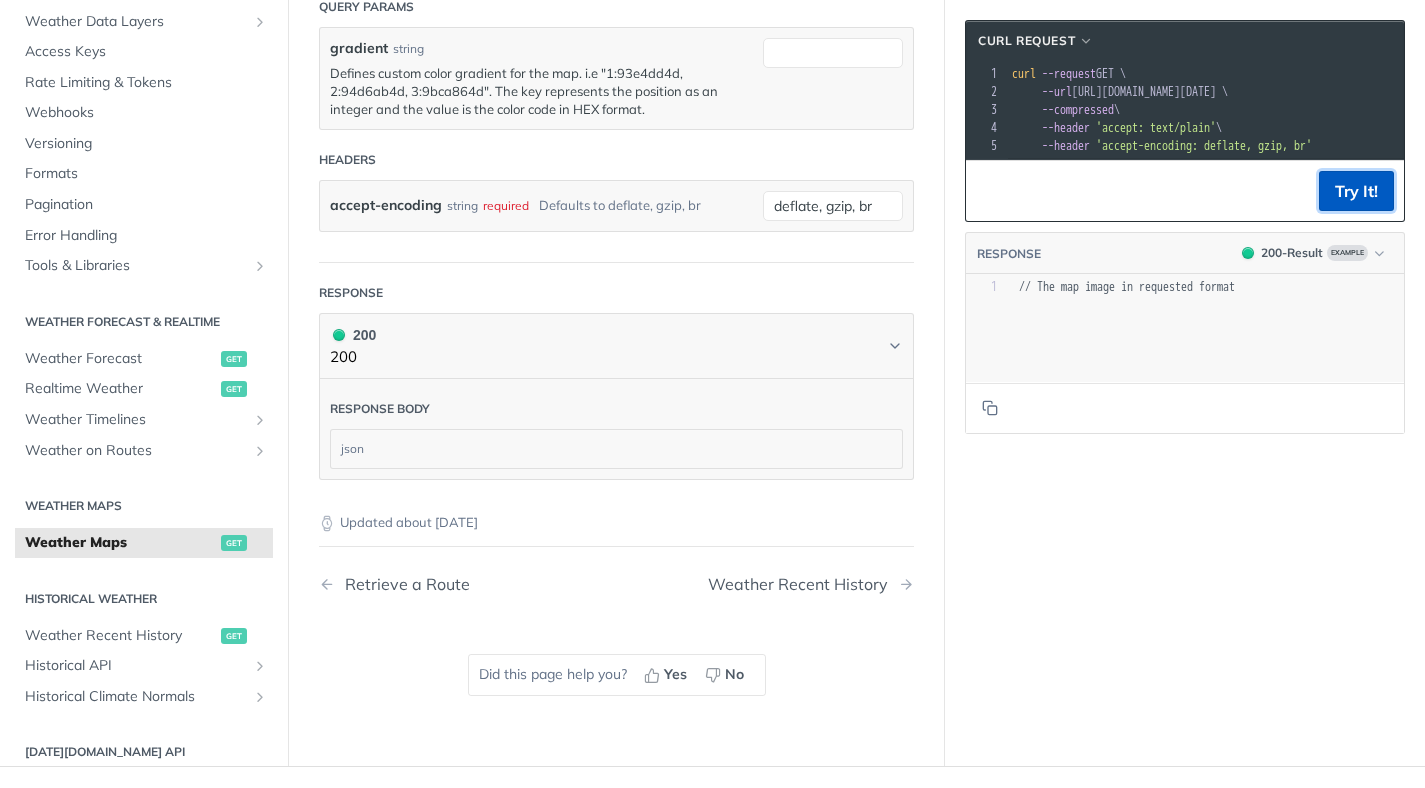 click on "Try It!" at bounding box center (1356, 191) 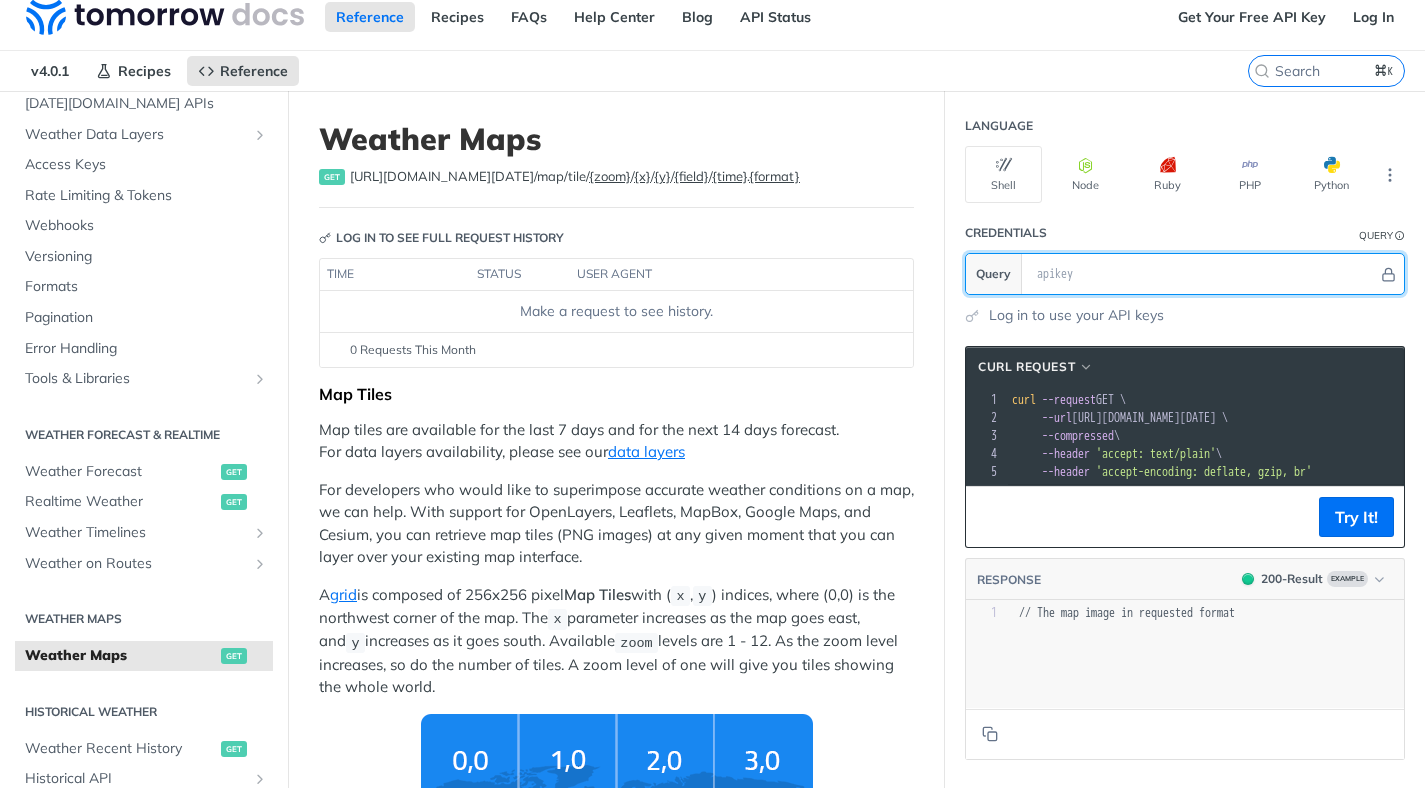scroll, scrollTop: 0, scrollLeft: 0, axis: both 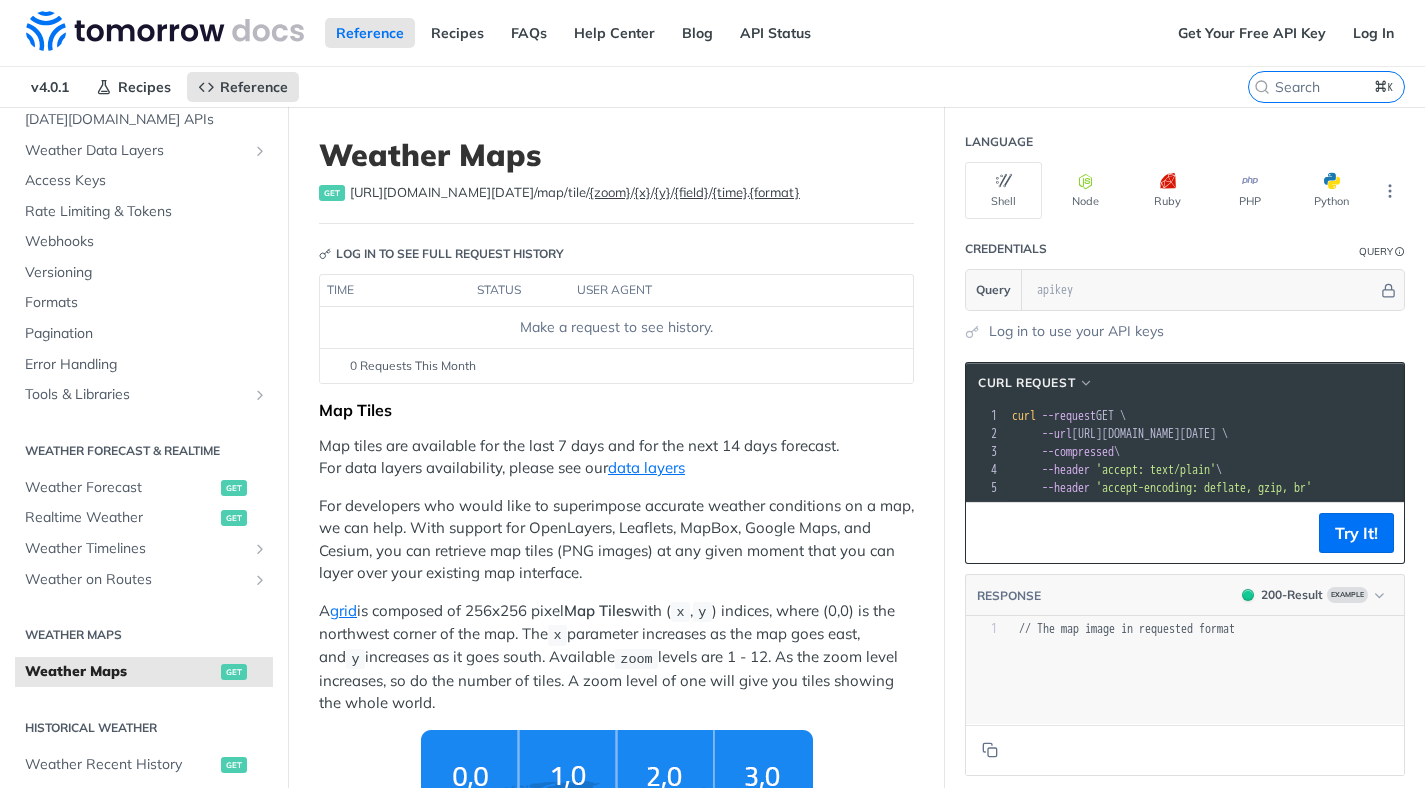 click on "https://api.tomorrow.io/v4 /map/tile/ {zoom} / {x} / {y} / {field} / {time} . {format}" at bounding box center [575, 193] 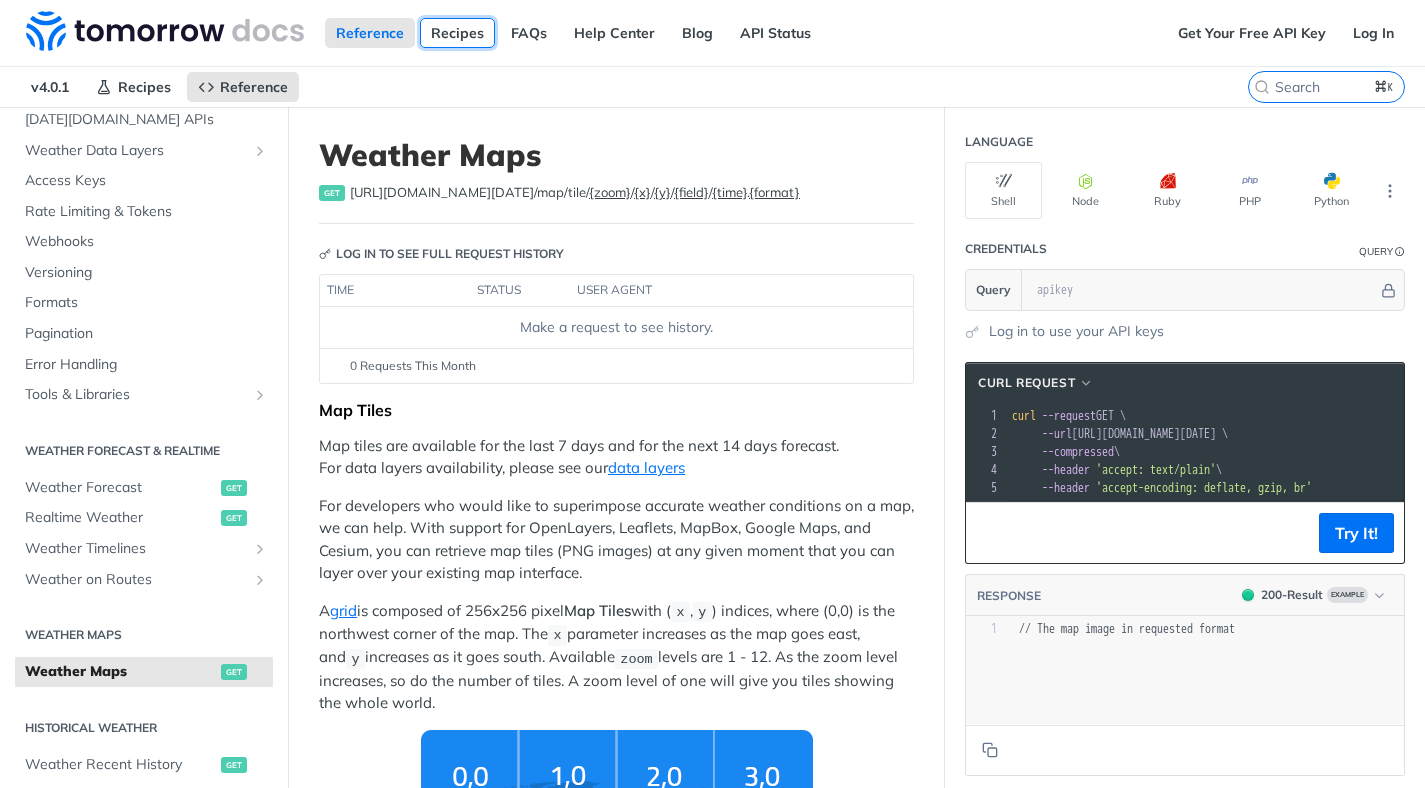 click on "Recipes" at bounding box center [457, 33] 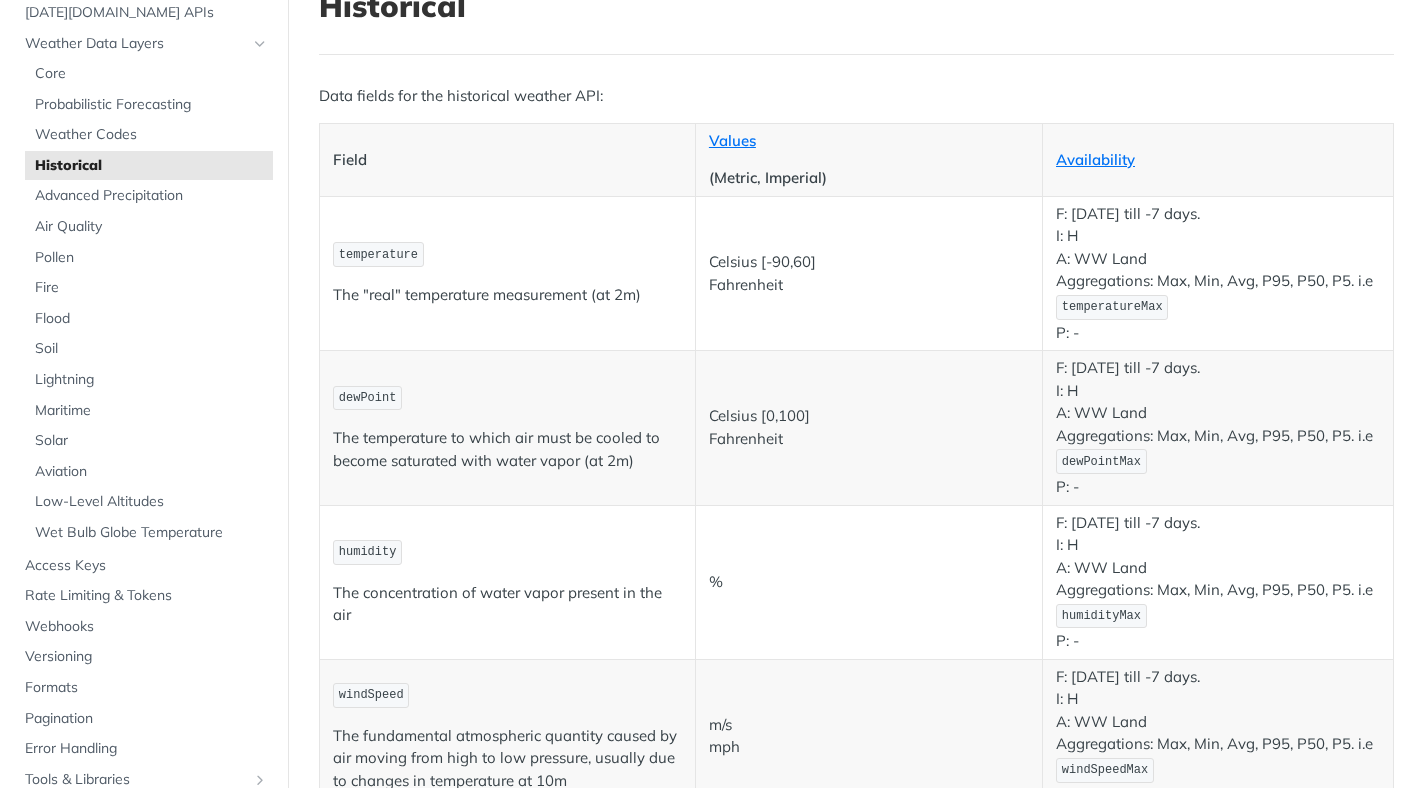 scroll, scrollTop: 3665, scrollLeft: 0, axis: vertical 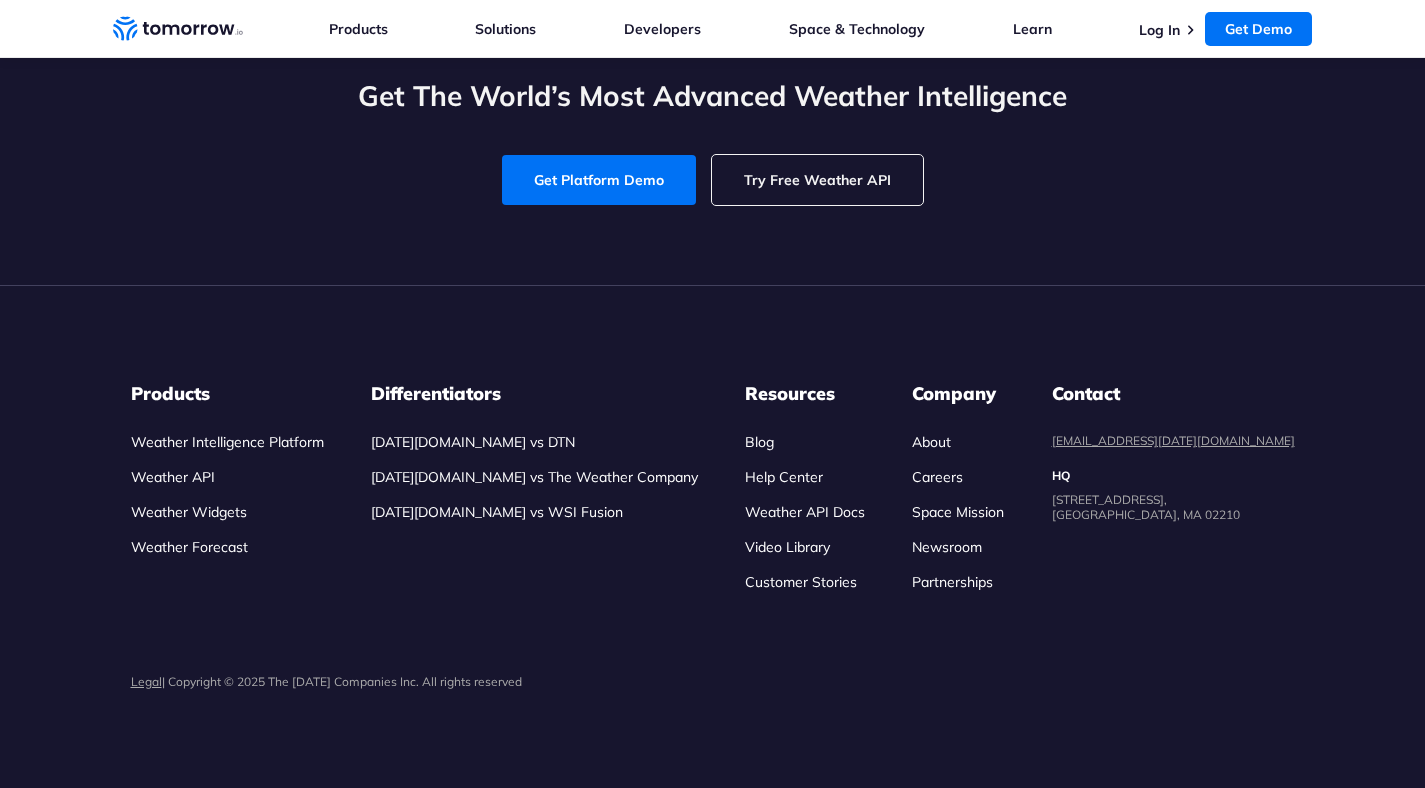 click on "Recipes
A sandbox for experimenting with our API." at bounding box center [374, -919] 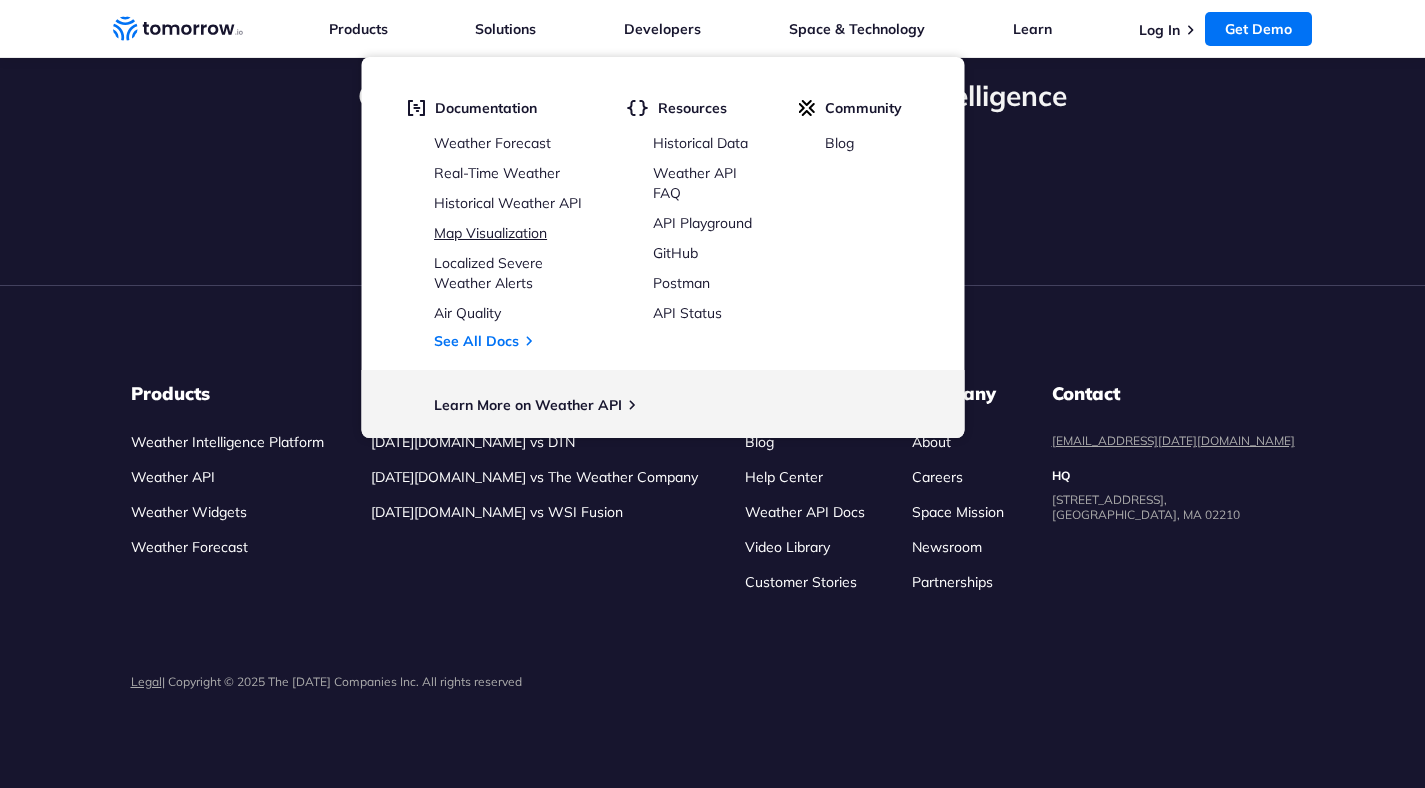 click on "Map Visualization" at bounding box center (490, 233) 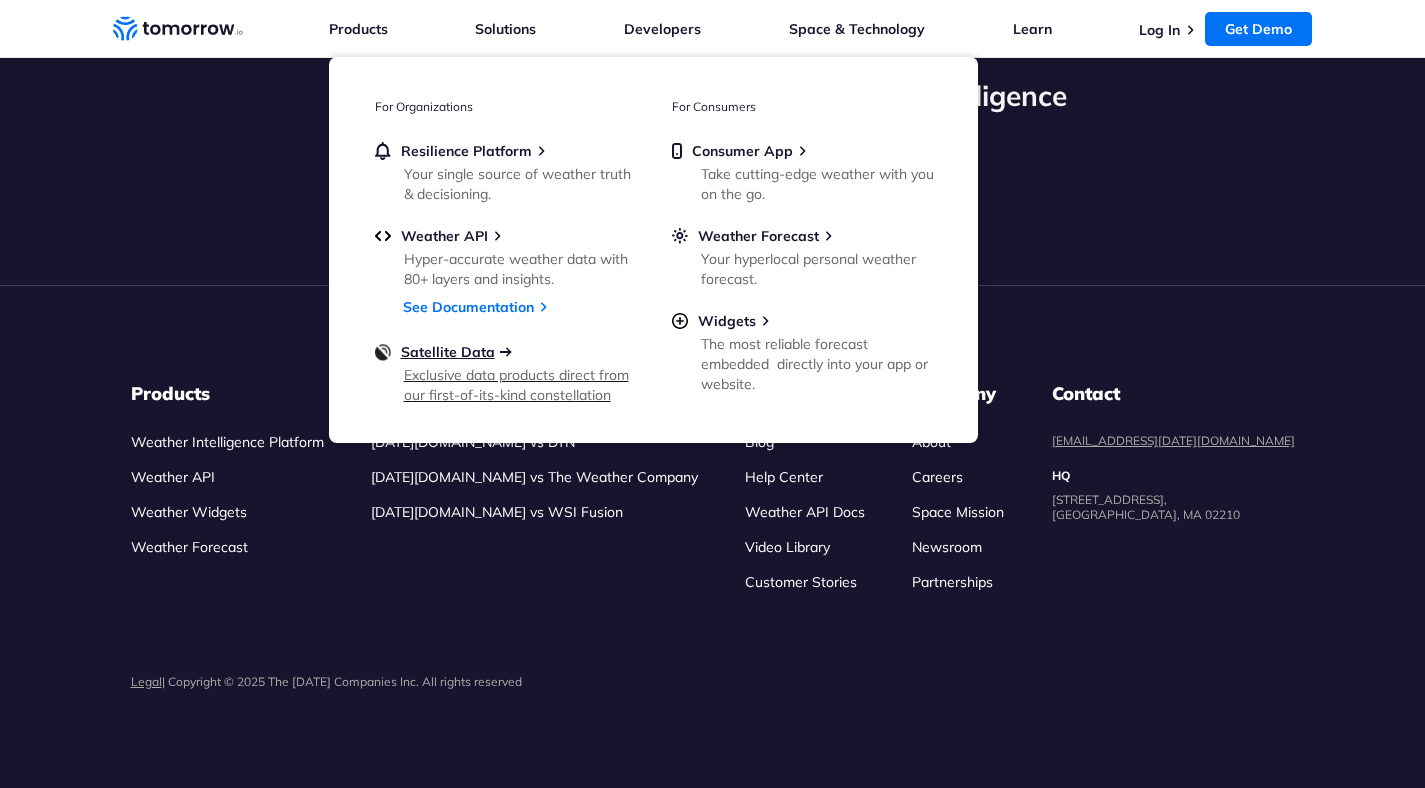 click on "Satellite Data" at bounding box center [448, 352] 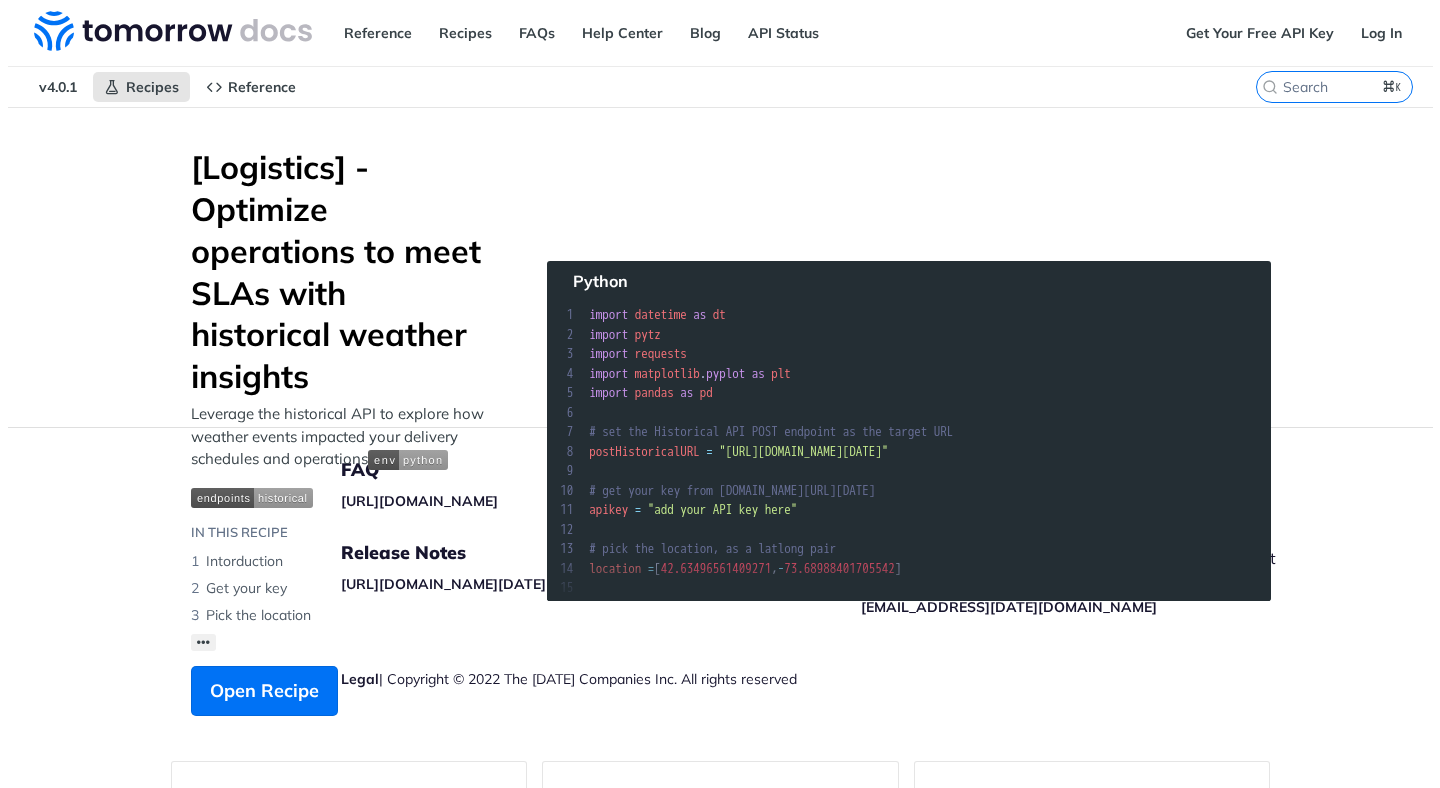scroll, scrollTop: 100, scrollLeft: 0, axis: vertical 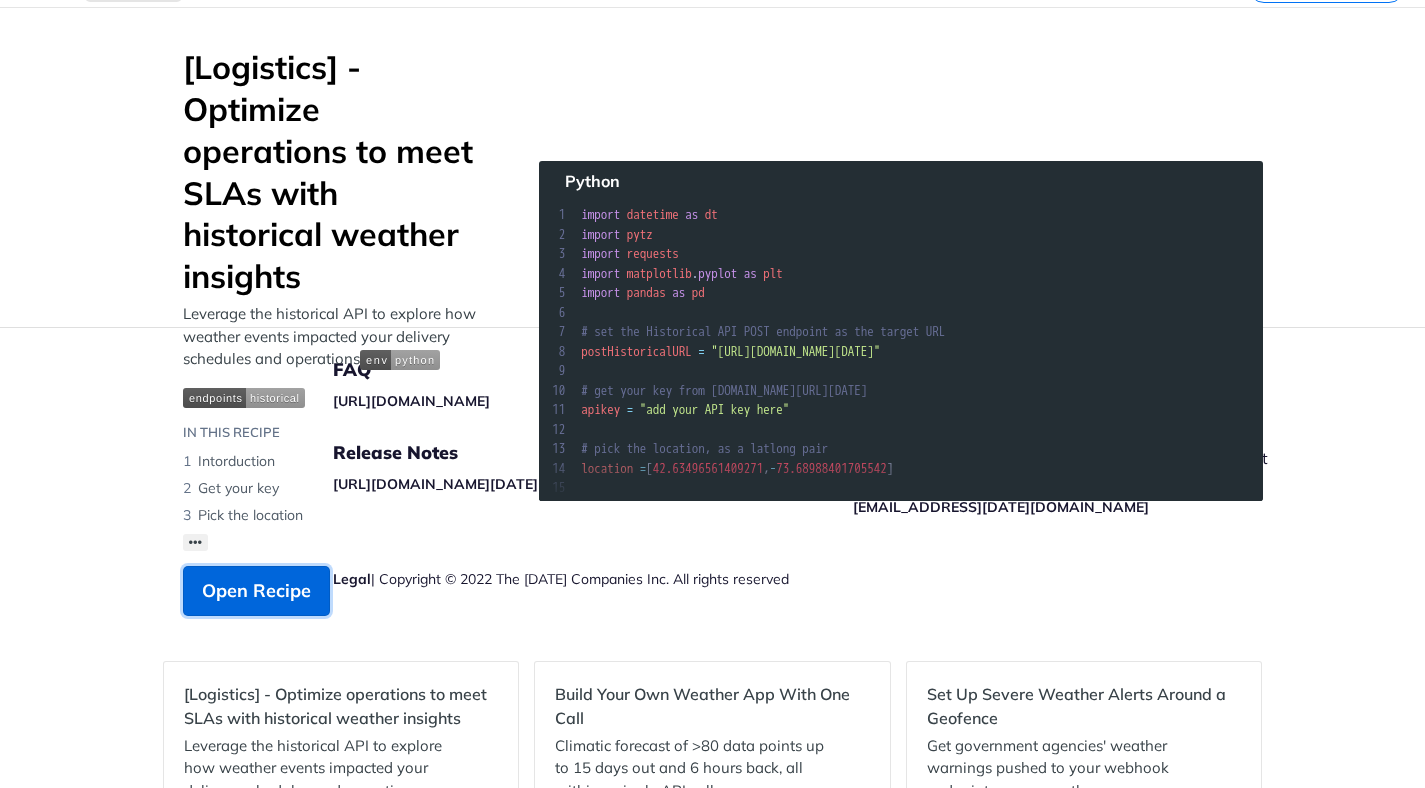 click on "Open Recipe" at bounding box center (256, 591) 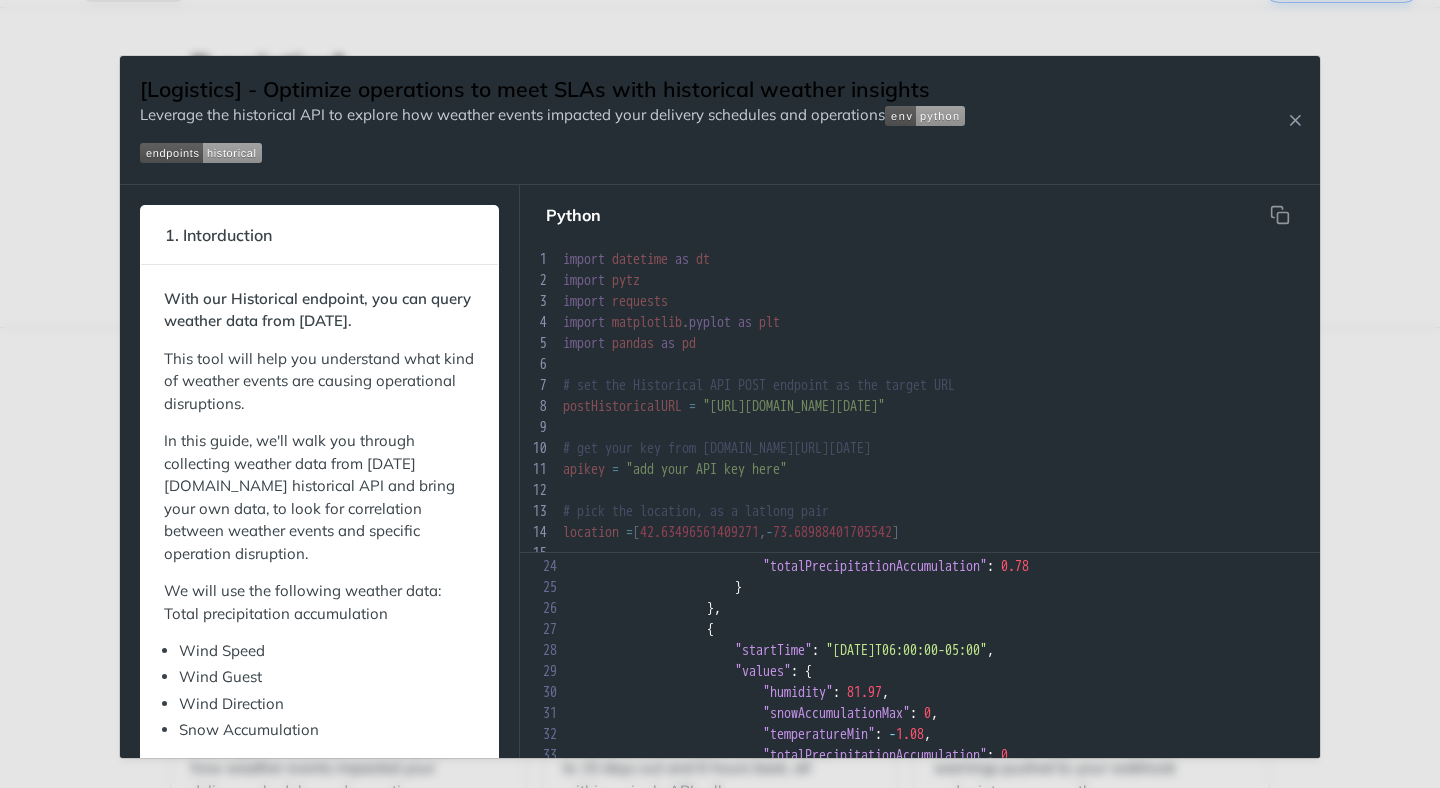 scroll, scrollTop: 558, scrollLeft: 0, axis: vertical 